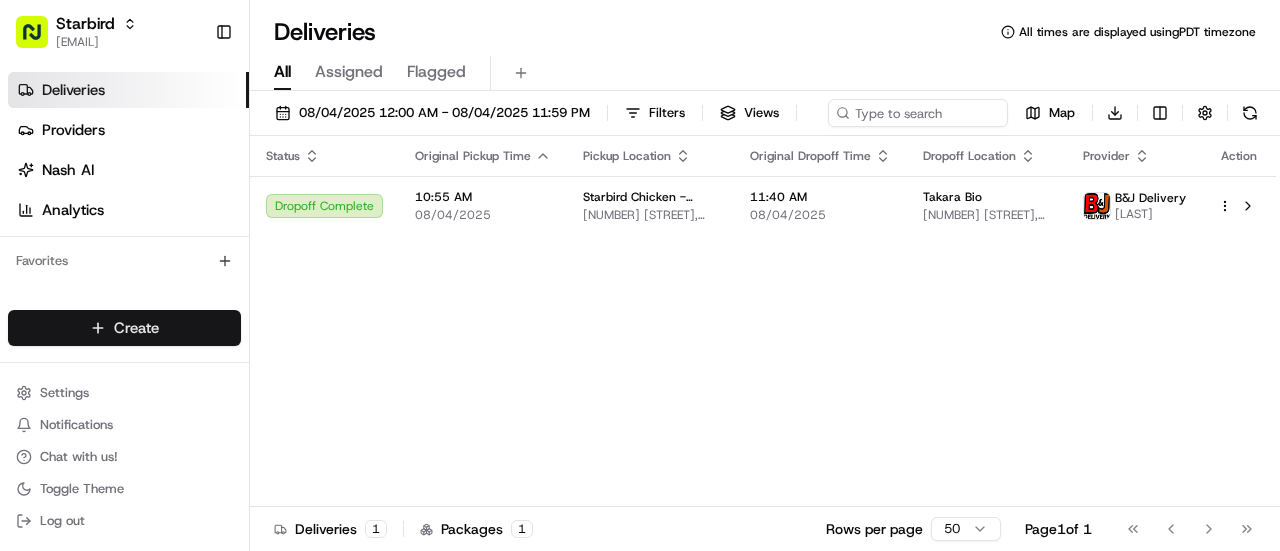 scroll, scrollTop: 0, scrollLeft: 0, axis: both 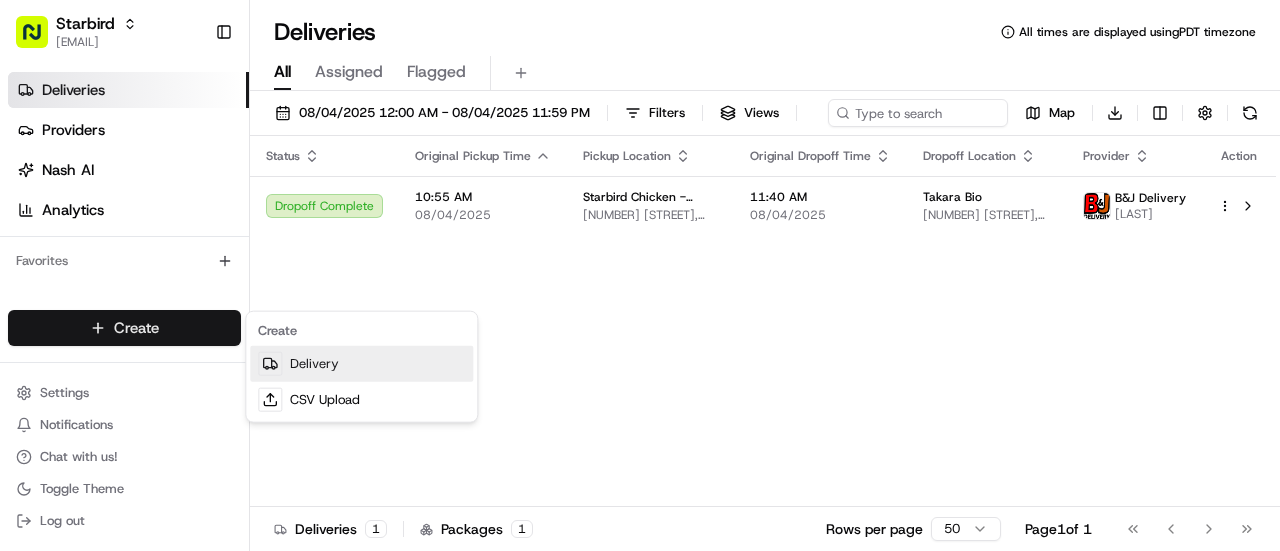 click on "Delivery" at bounding box center [361, 364] 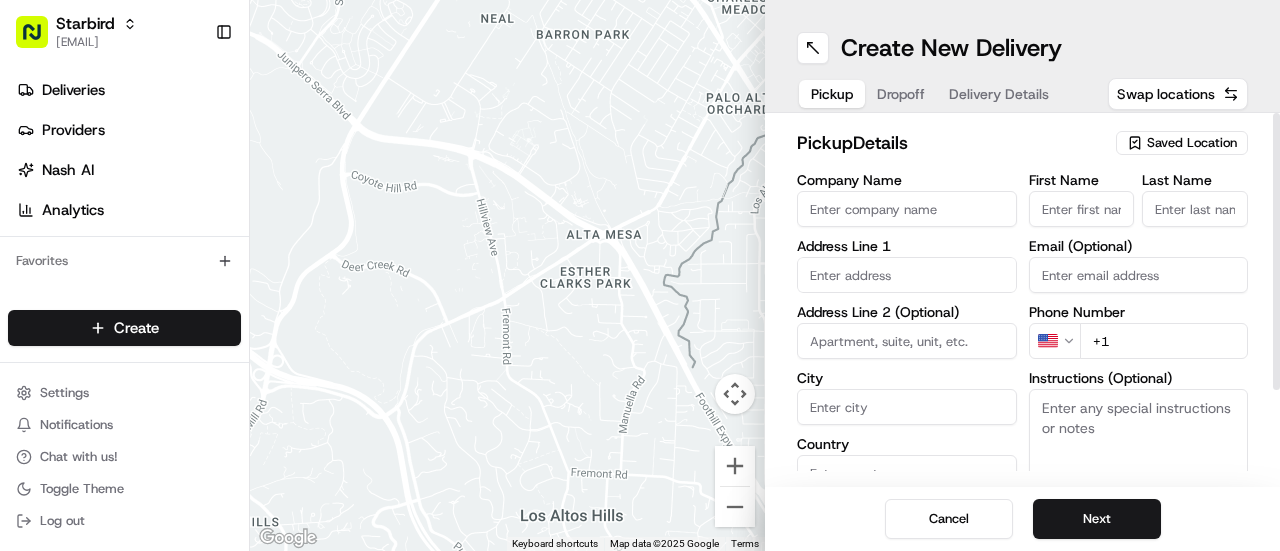 click on "Saved Location" at bounding box center (1192, 143) 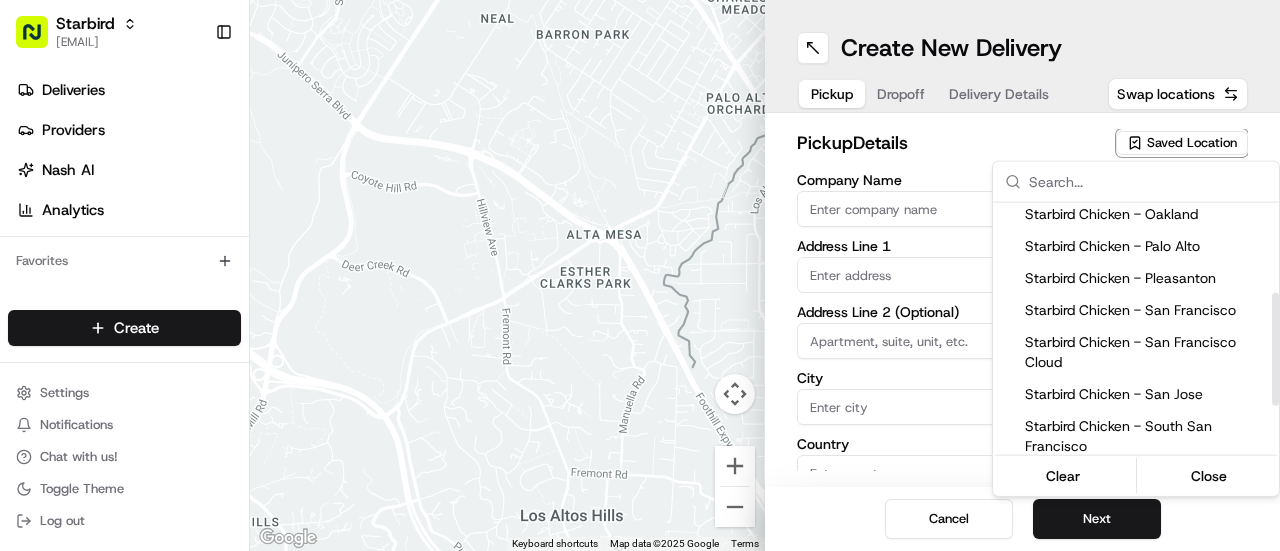 scroll, scrollTop: 200, scrollLeft: 0, axis: vertical 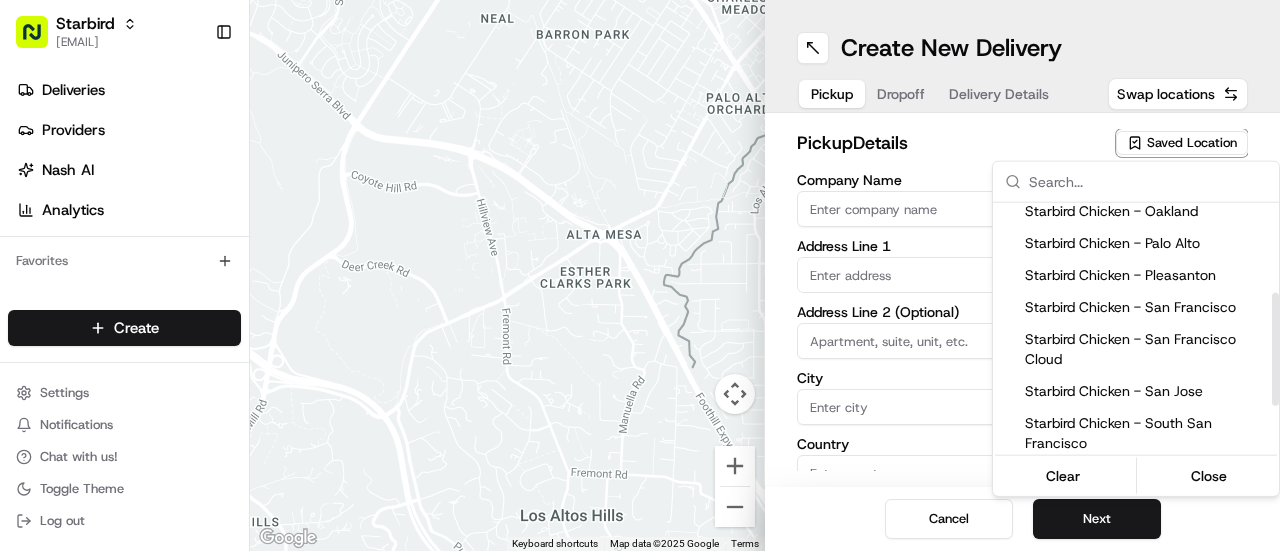 drag, startPoint x: 1278, startPoint y: 284, endPoint x: 1268, endPoint y: 375, distance: 91.5478 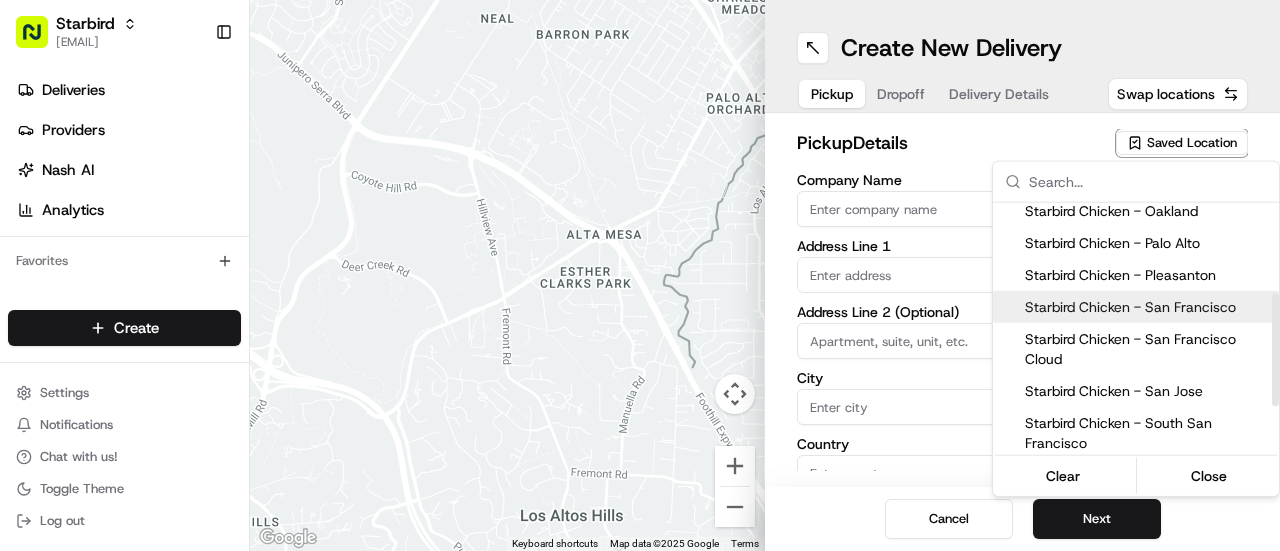 click on "Starbird Chicken - San Francisco" at bounding box center (1148, 307) 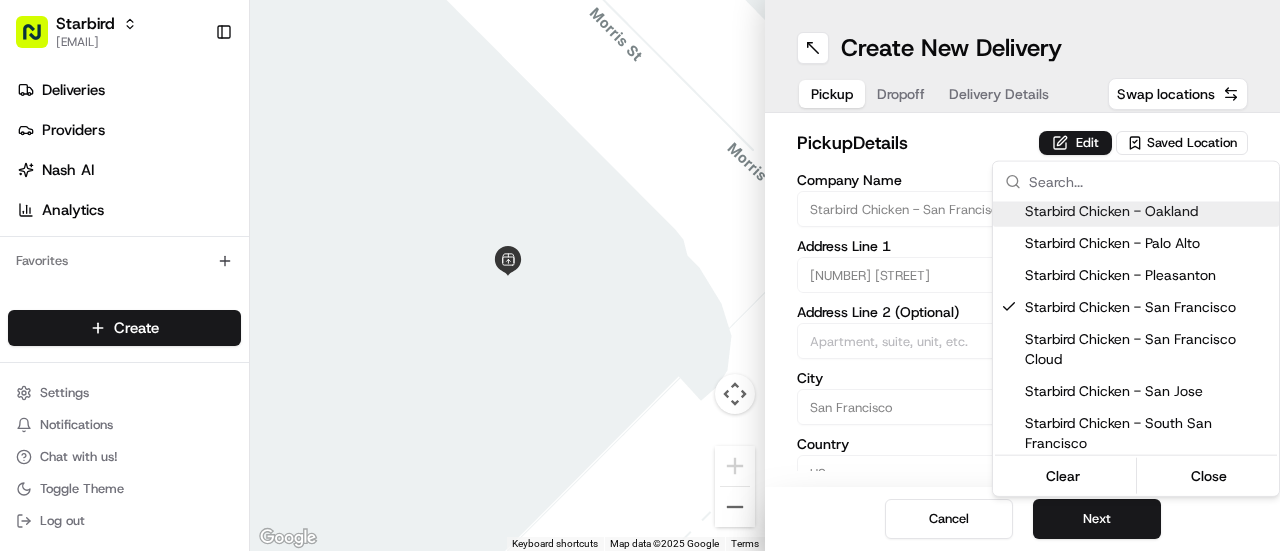 click on "Starbird [EMAIL] Toggle Sidebar Deliveries Providers Nash AI Analytics Favorites Main Menu Members & Organization Organization Users Roles Preferences Customization Tracking Orchestration Automations Dispatch Strategy Locations Pickup Locations Dropoff Locations Billing Billing Refund Requests Integrations Notification Triggers Webhooks API Keys Request Logs Create Settings Notifications Chat with us! Toggle Theme Log out To navigate the map with touch gestures double-tap and hold your finger on the map, then drag the map. ← Move left → Move right ↑ Move up ↓ Move down + Zoom in - Zoom out Home Jump left by 75% End Jump right by 75% Page Up Jump up by 75% Page Down Jump down by 75% Keyboard shortcuts Map Data Map data ©2025 Google Map data ©2025 Google 2 m Click to toggle between metric and imperial units Terms Report a map error Create New Delivery Pickup Dropoff Delivery Details Swap locations pickup Details Edit Saved Location Company Name [ADDRESS]" at bounding box center (640, 275) 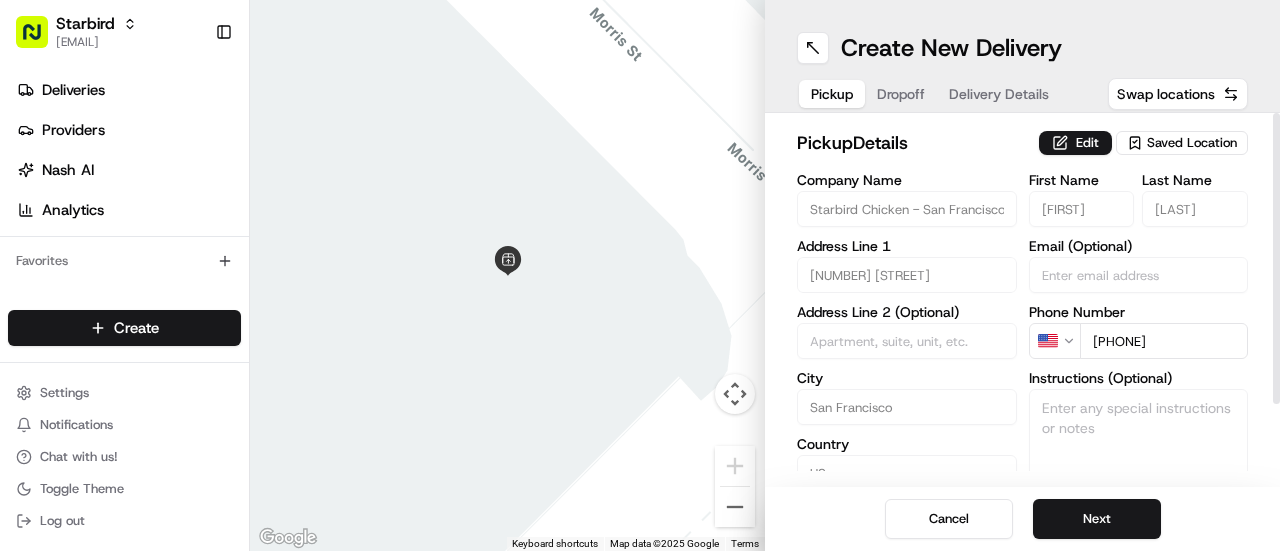 click on "Edit" at bounding box center [1075, 143] 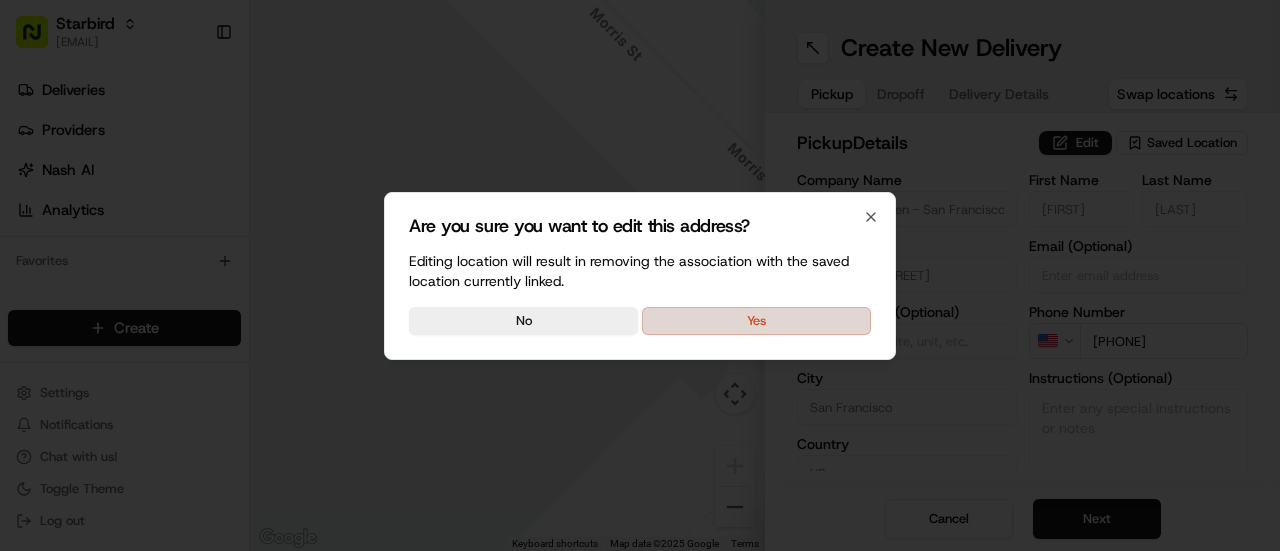 click on "Yes" at bounding box center [756, 321] 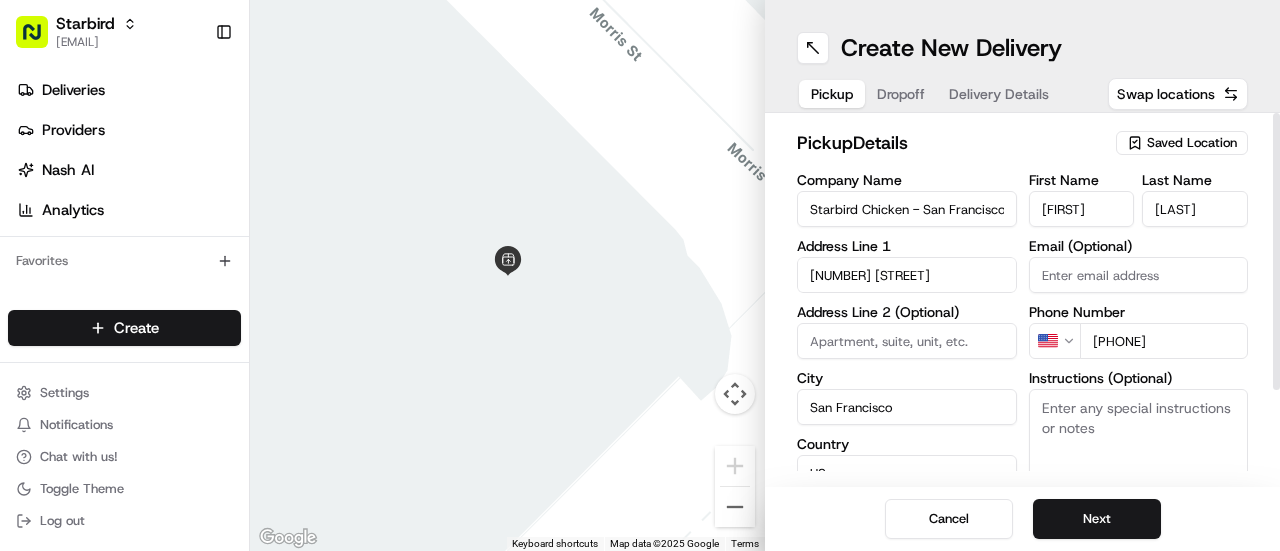 click on "Instructions (Optional)" at bounding box center [1139, 464] 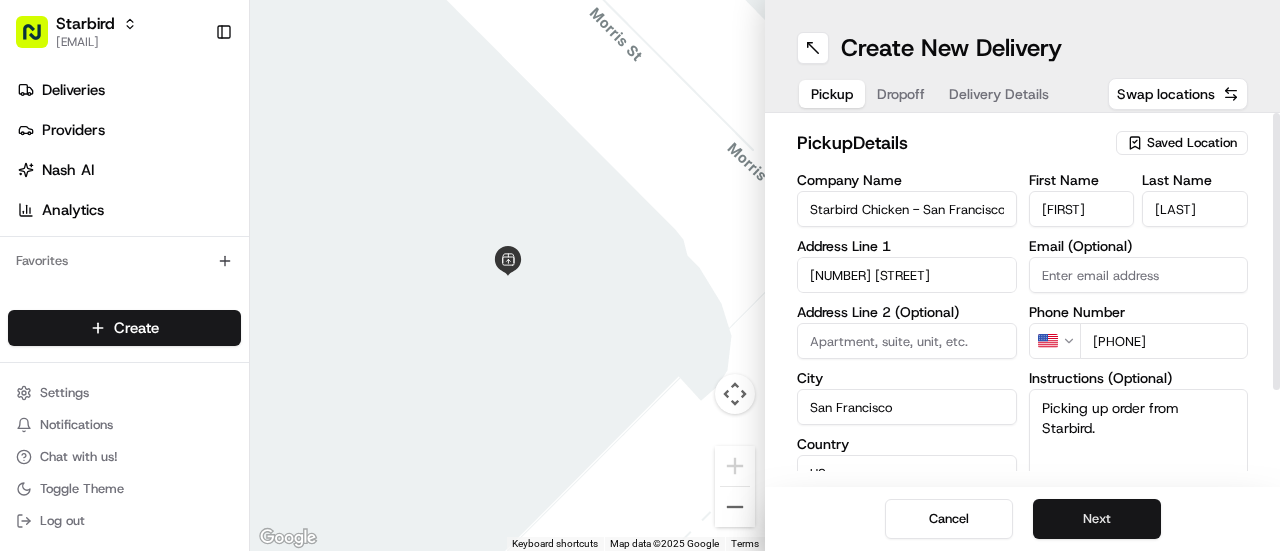 type on "Picking up order from Starbird." 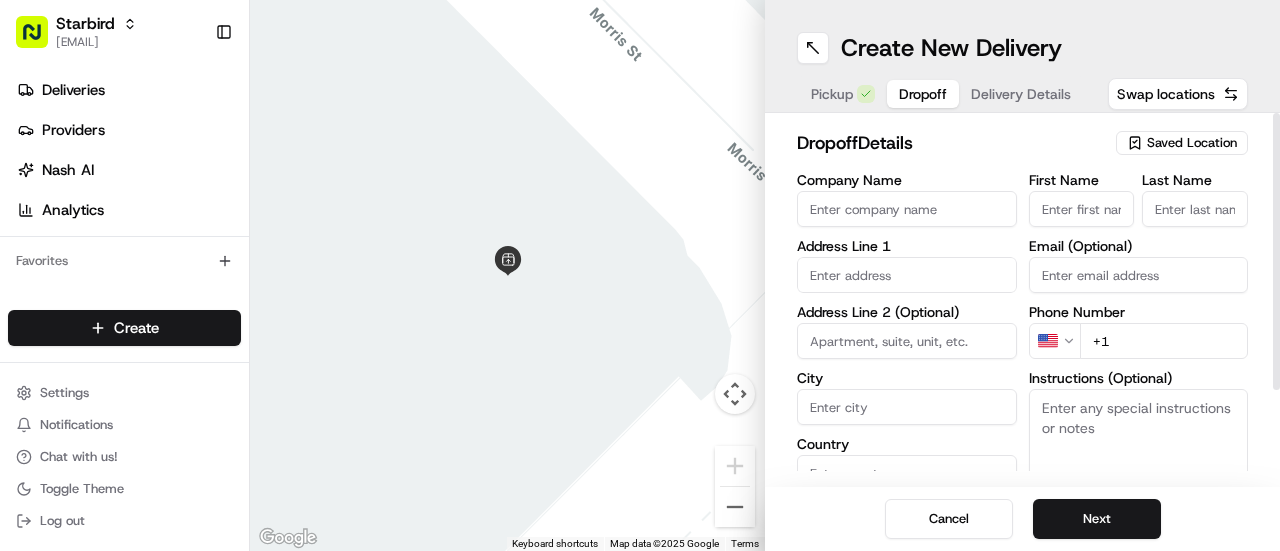 click on "Company Name" at bounding box center (907, 209) 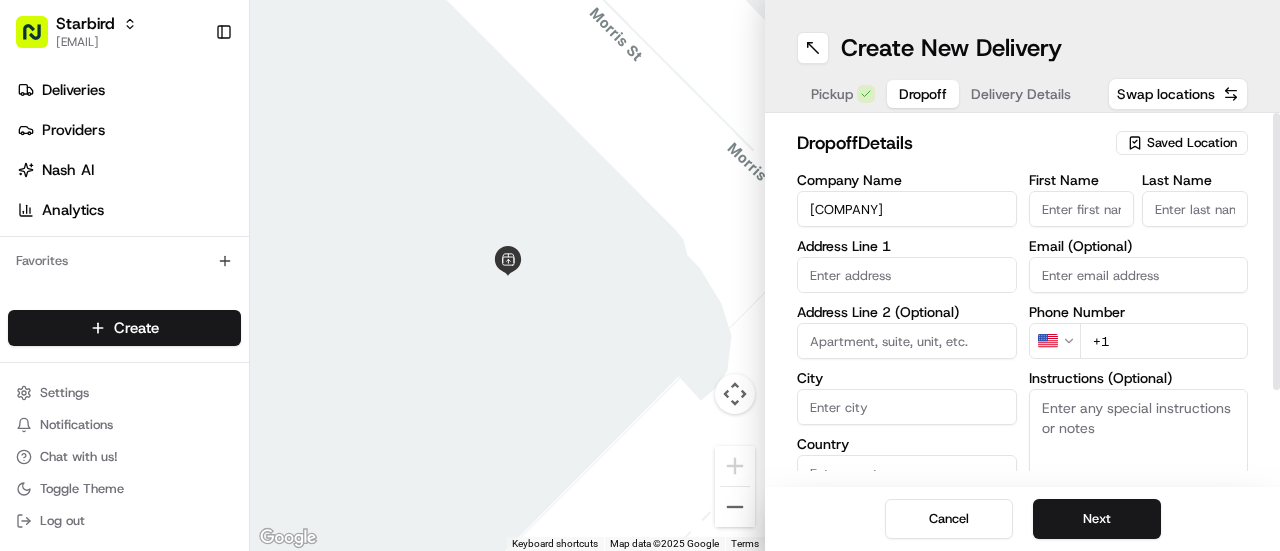 type on "[COMPANY]" 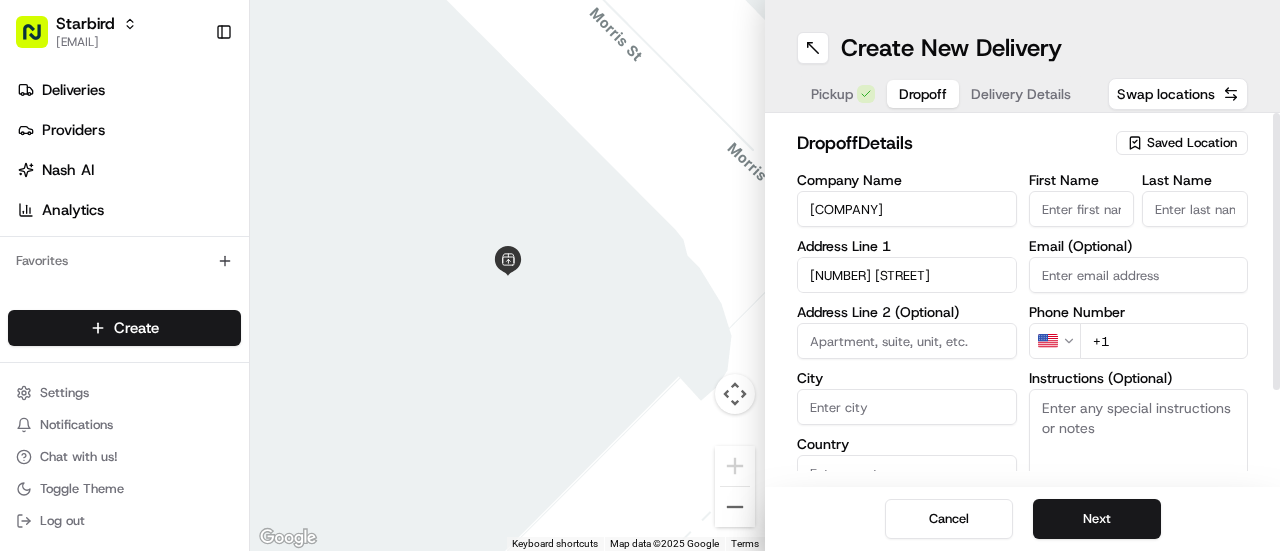 type on "[NUMBER] floor reception [NUMBER]" 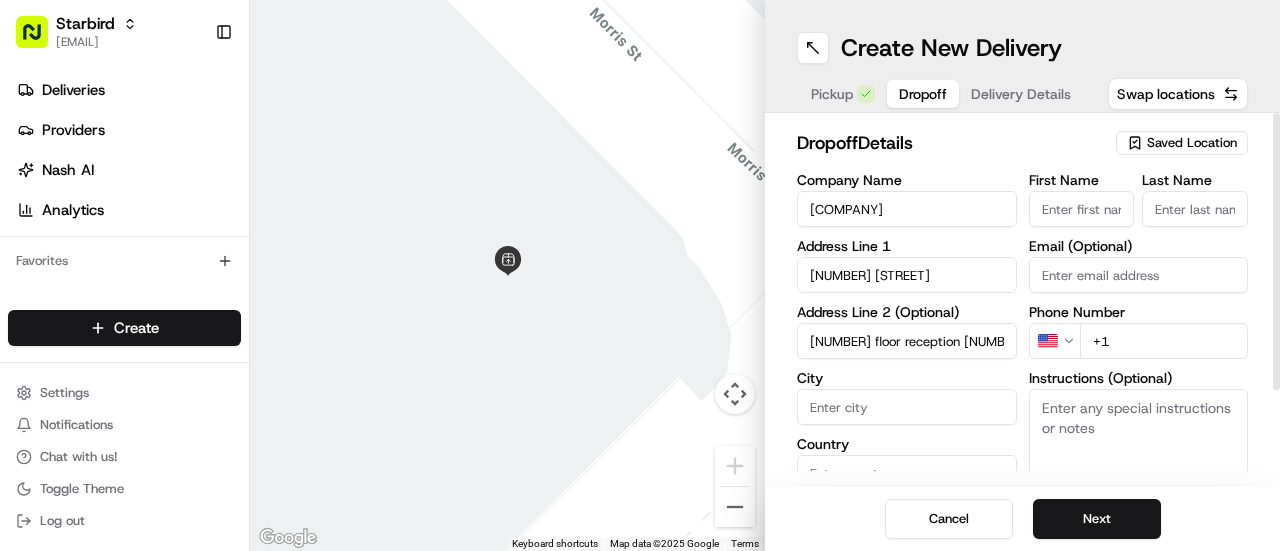 type on "San Francisco" 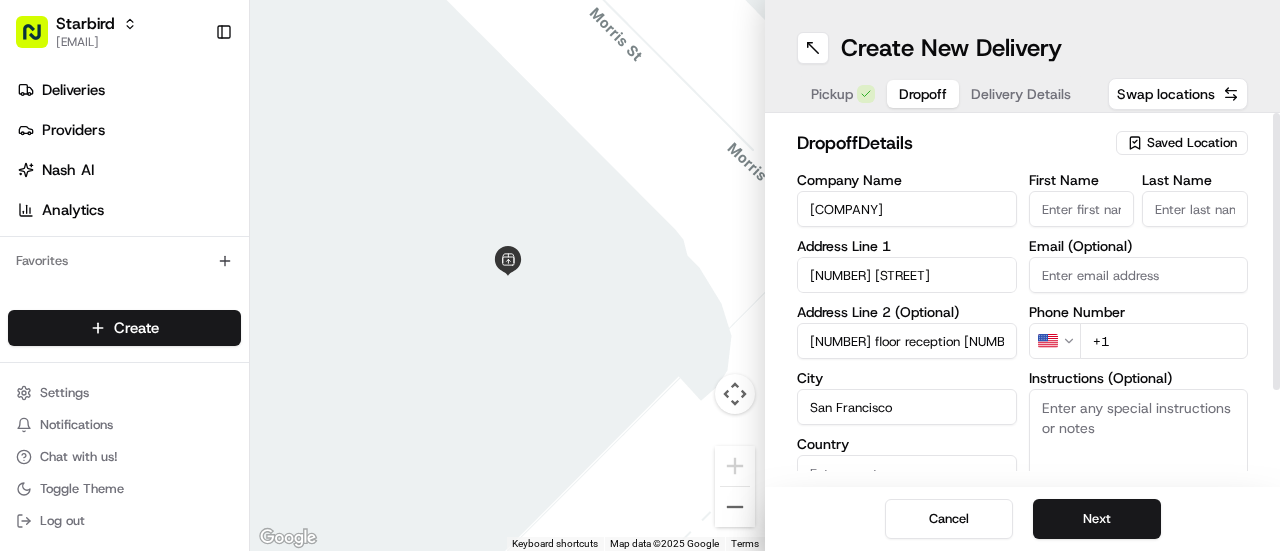 type on "United States" 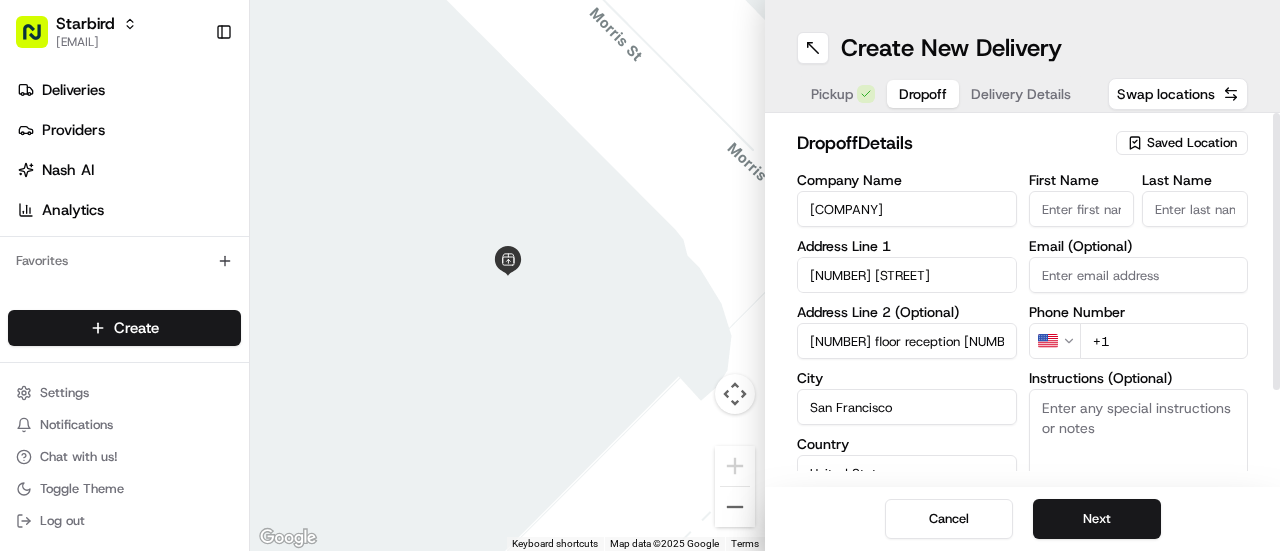 type on "CA" 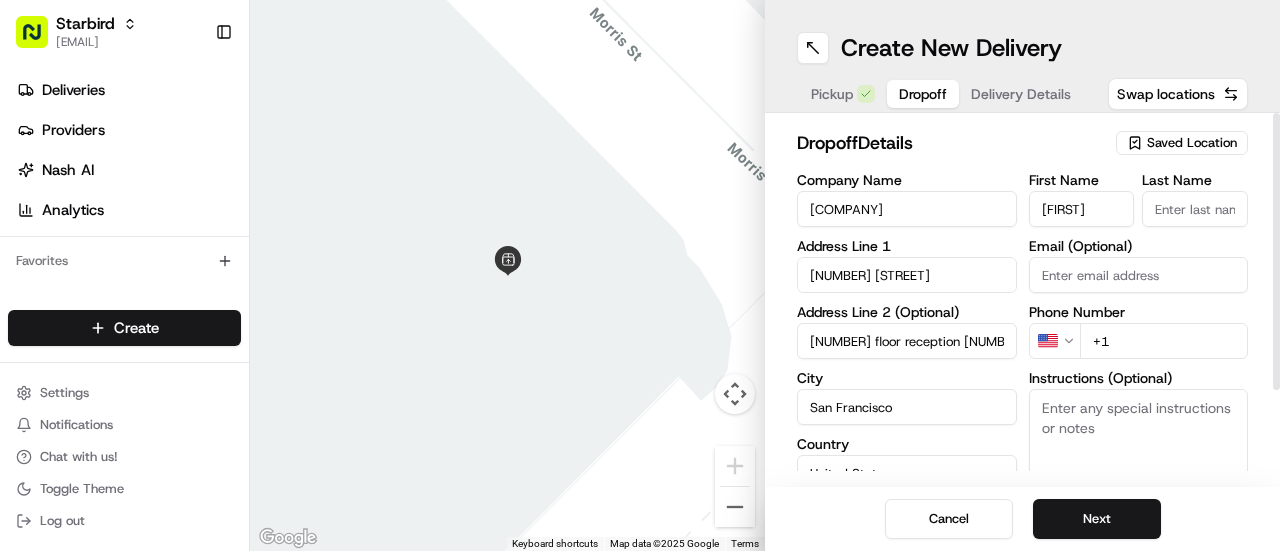 type on "[LAST]" 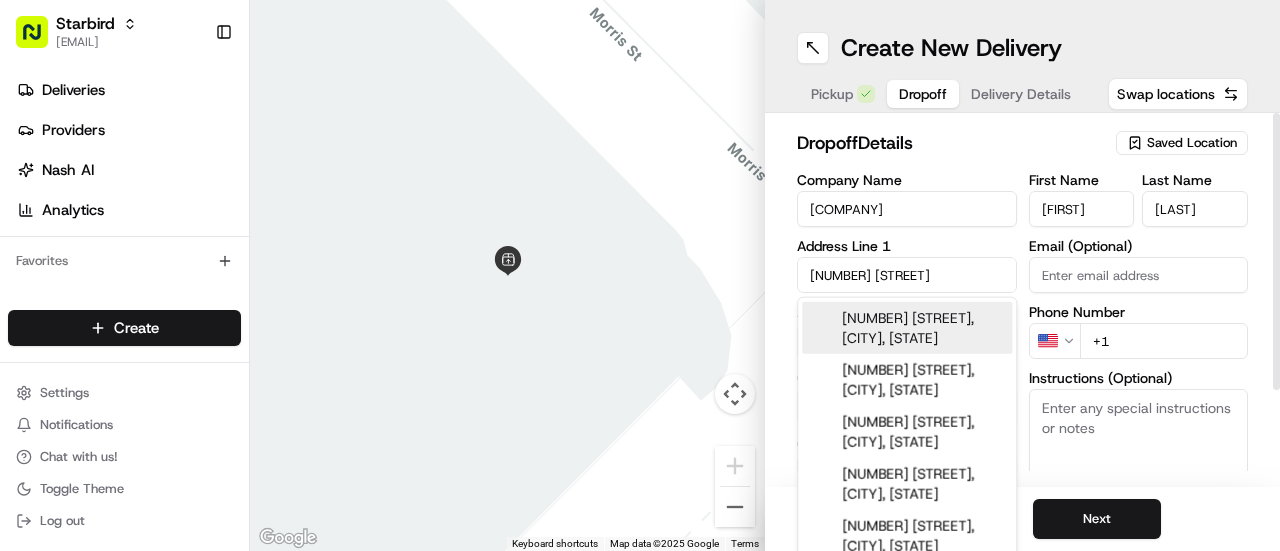 click on "[NUMBER] [STREET], [CITY], [STATE]" at bounding box center [907, 328] 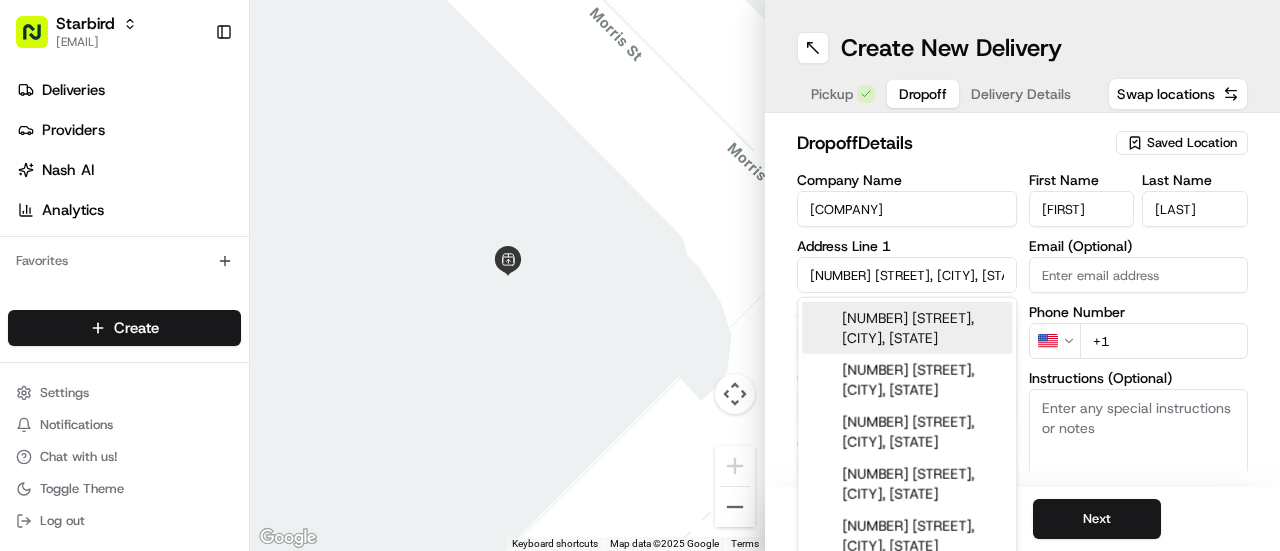 type on "[NUMBER] [STREET], [CITY], [STATE] [POSTAL_CODE], USA" 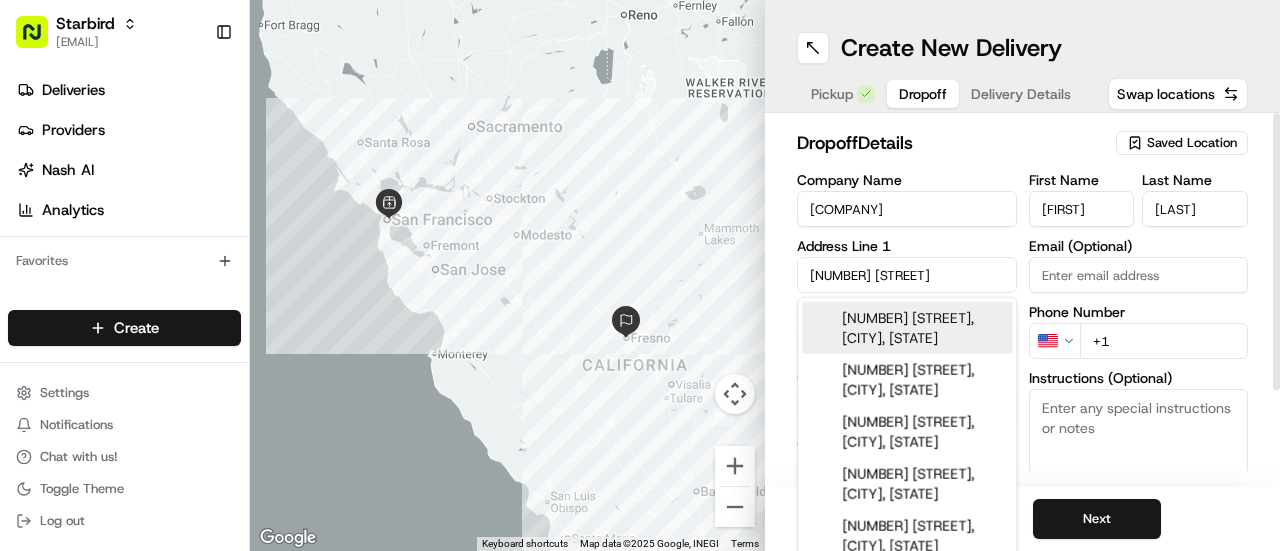 click on "[NUMBER] [STREET]" at bounding box center (907, 275) 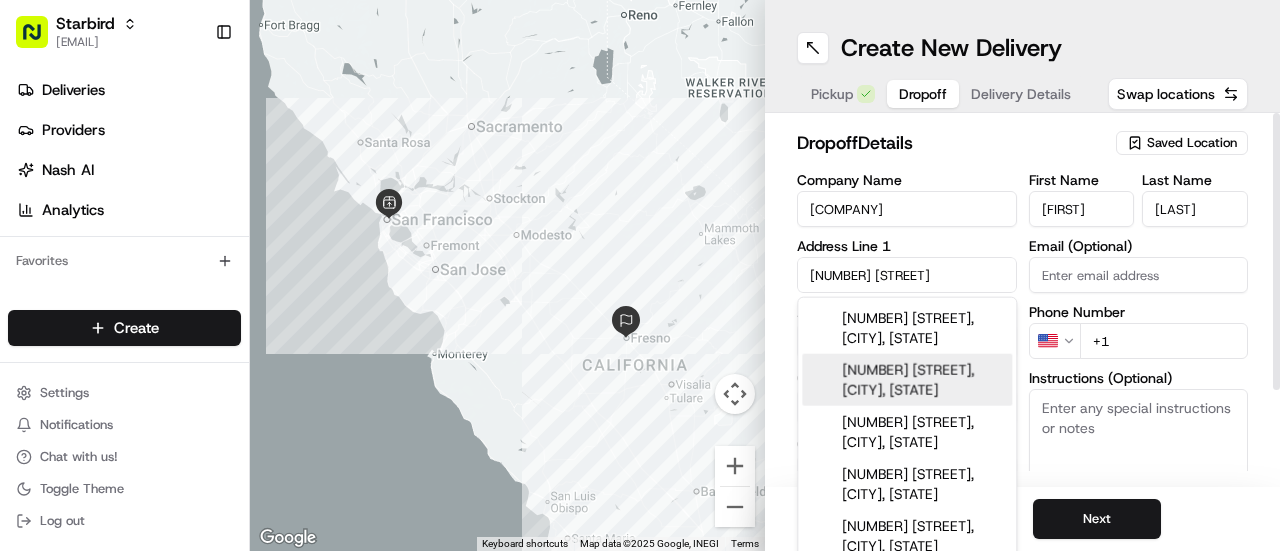 click on "[NUMBER] [STREET], [CITY], [STATE]" at bounding box center (907, 380) 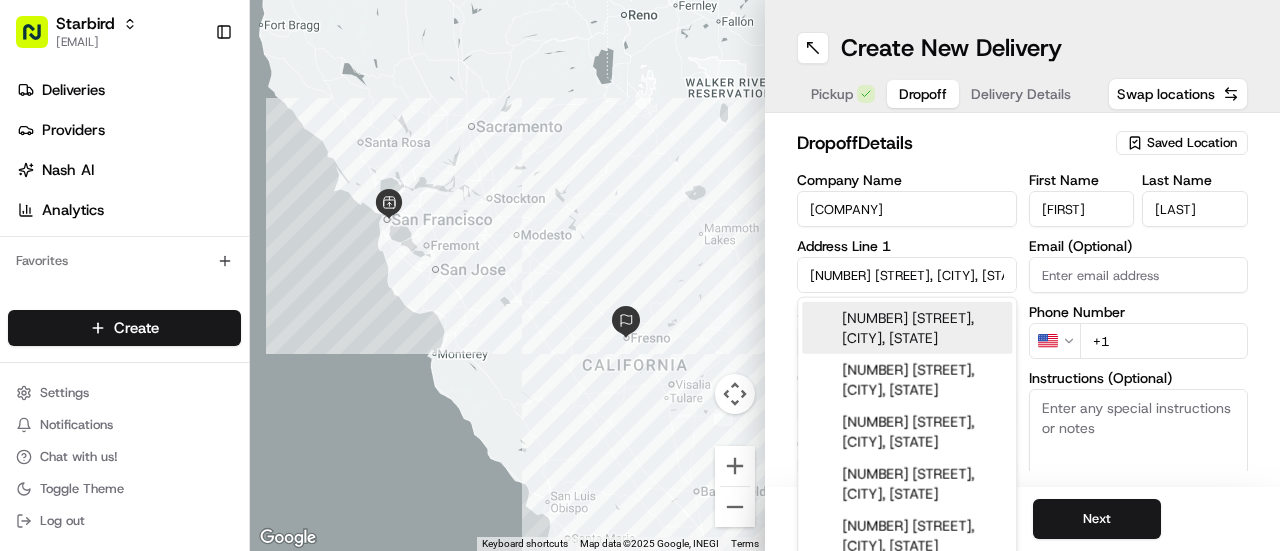 type on "[NUMBER] [STREET], [CITY], [STATE] [POSTAL_CODE], USA" 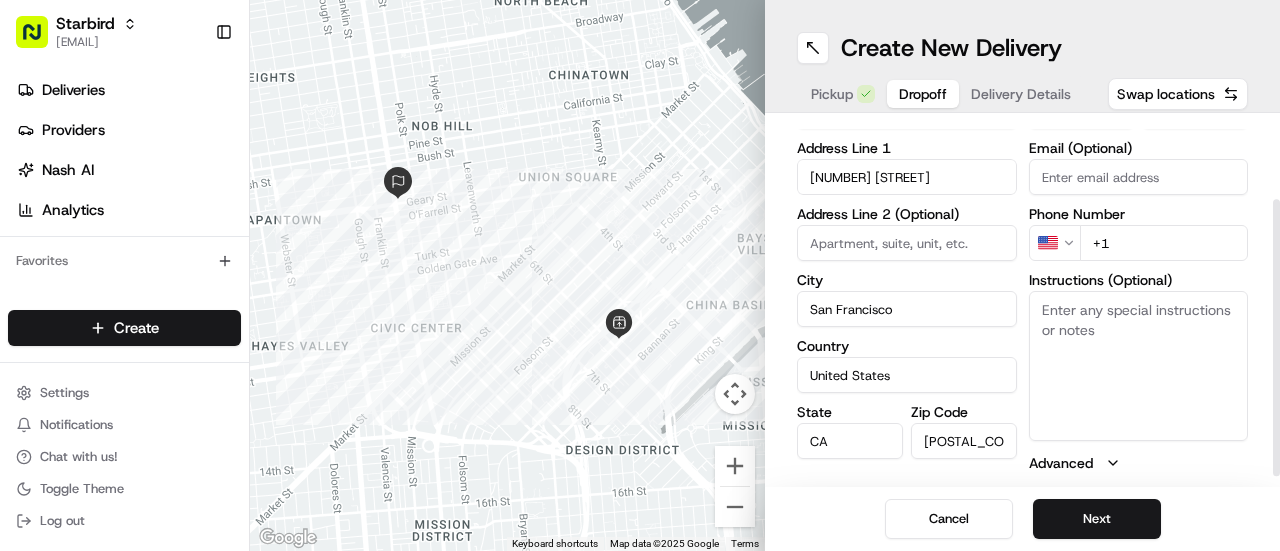 scroll, scrollTop: 106, scrollLeft: 0, axis: vertical 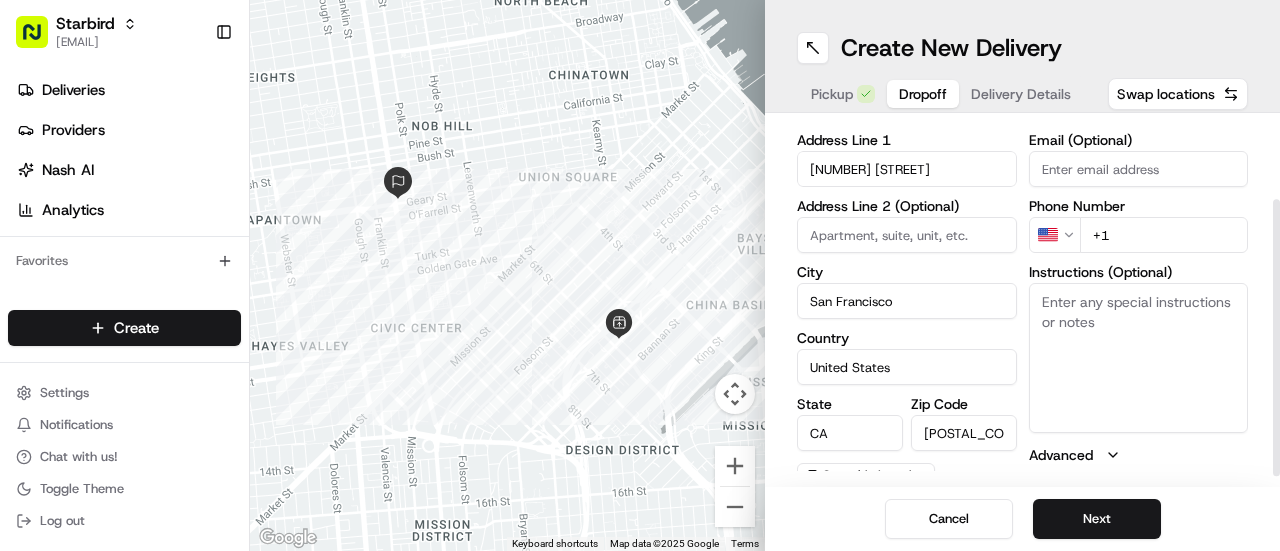 drag, startPoint x: 1279, startPoint y: 309, endPoint x: 1271, endPoint y: 395, distance: 86.37129 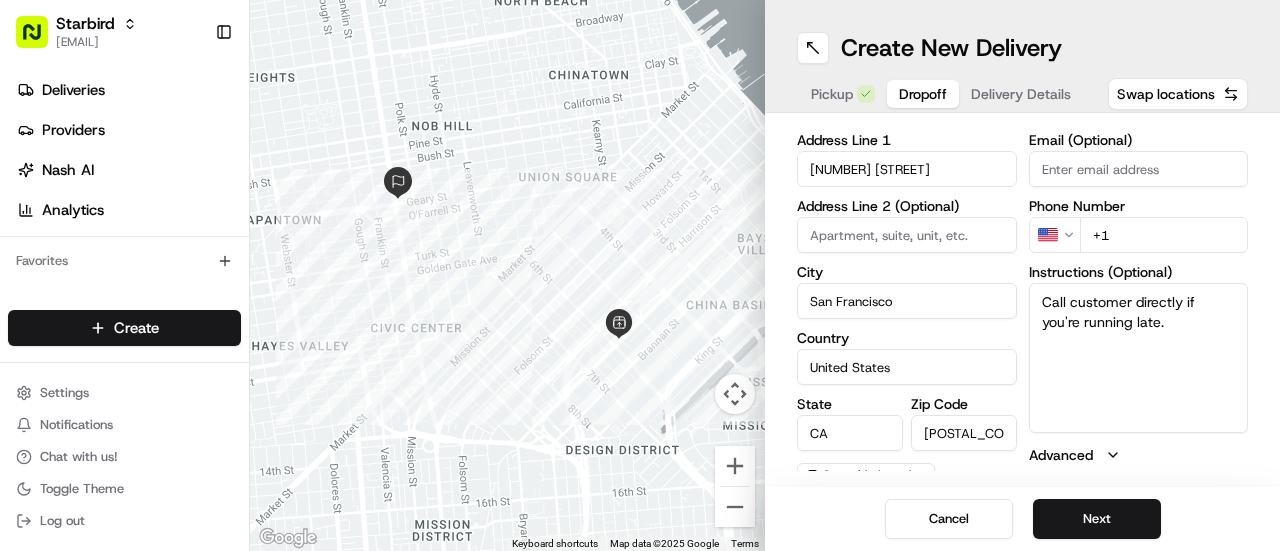 type on "Call customer directly if you're running late." 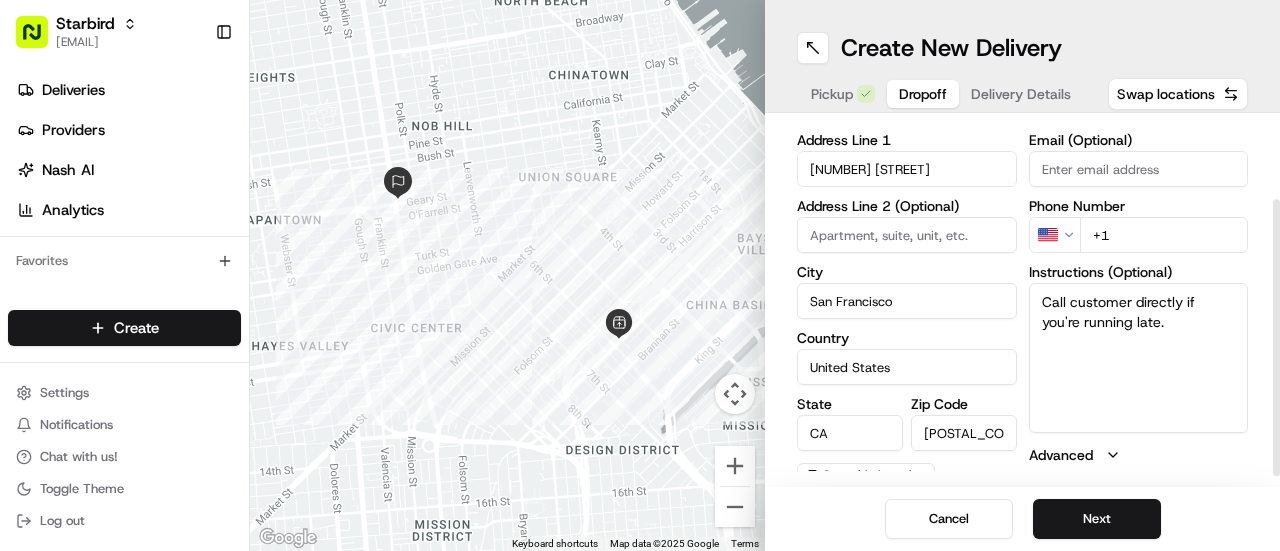click on "+1" at bounding box center [1164, 235] 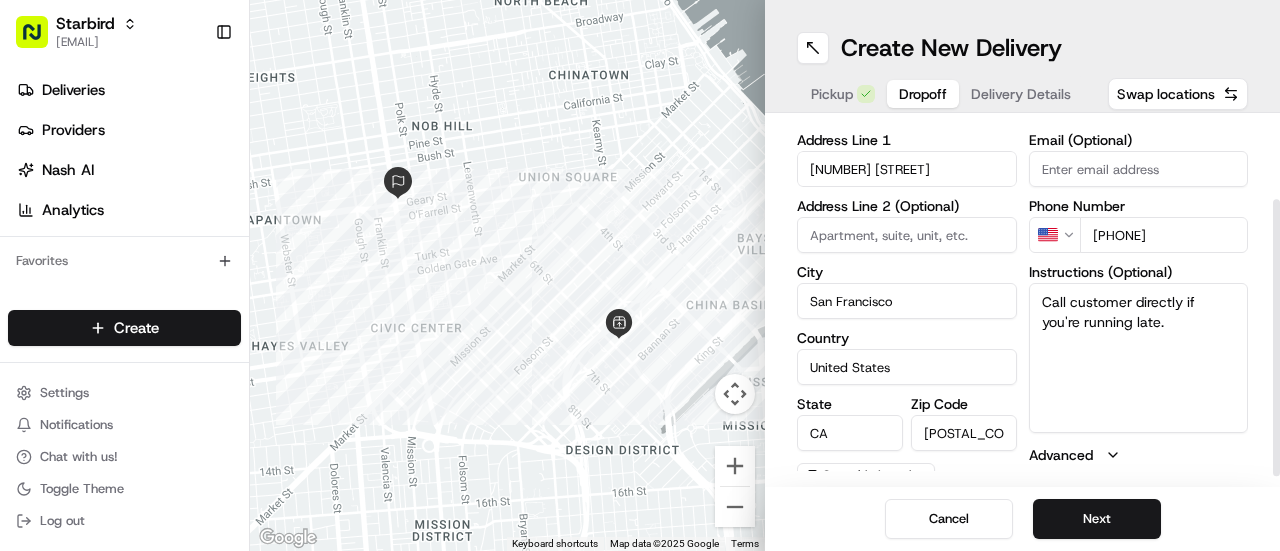 type on "[PHONE]" 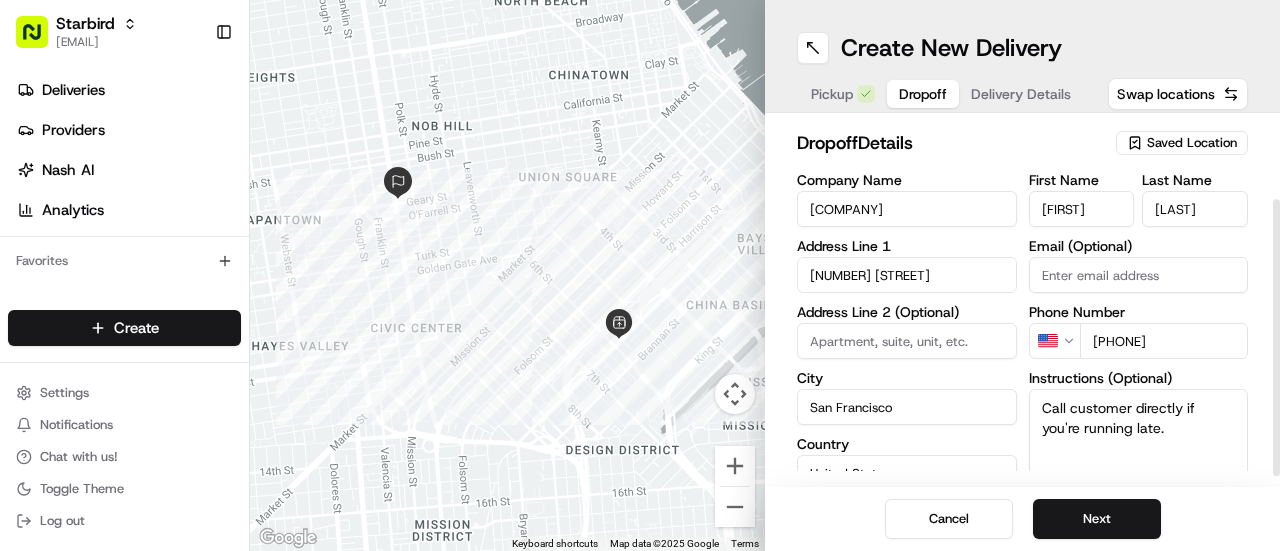 drag, startPoint x: 1279, startPoint y: 258, endPoint x: 1279, endPoint y: 136, distance: 122 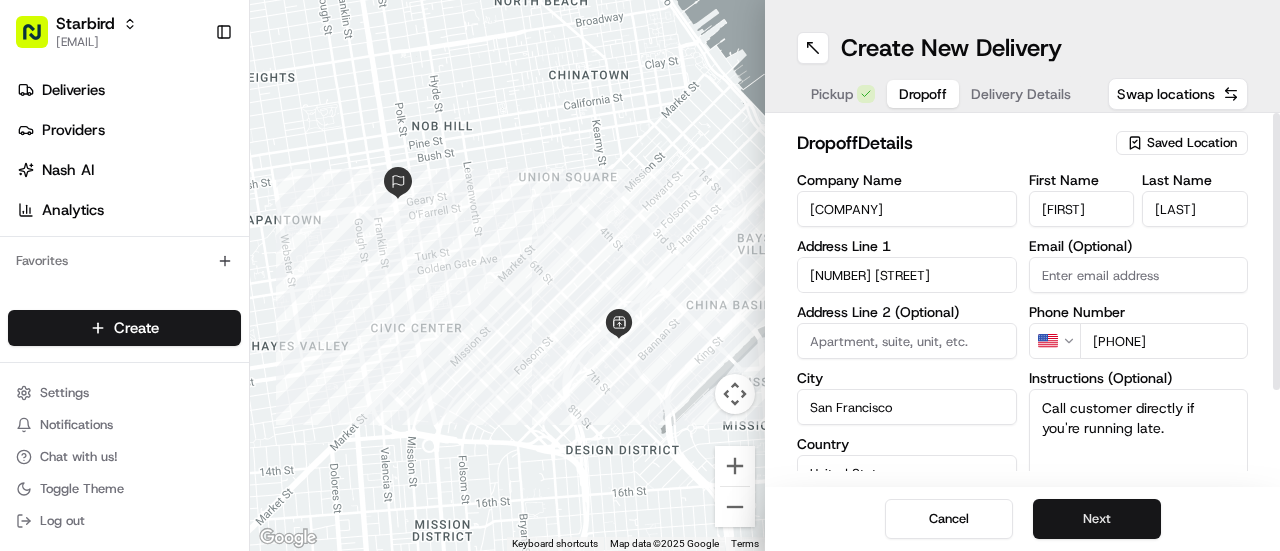 click on "Next" at bounding box center [1097, 519] 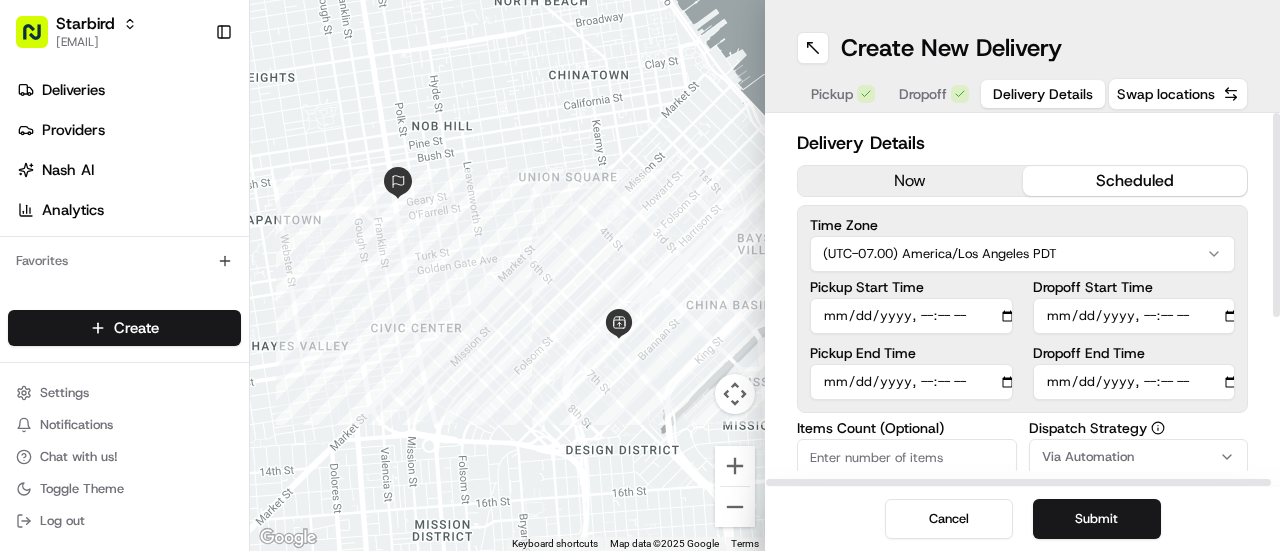click on "scheduled" at bounding box center [1135, 181] 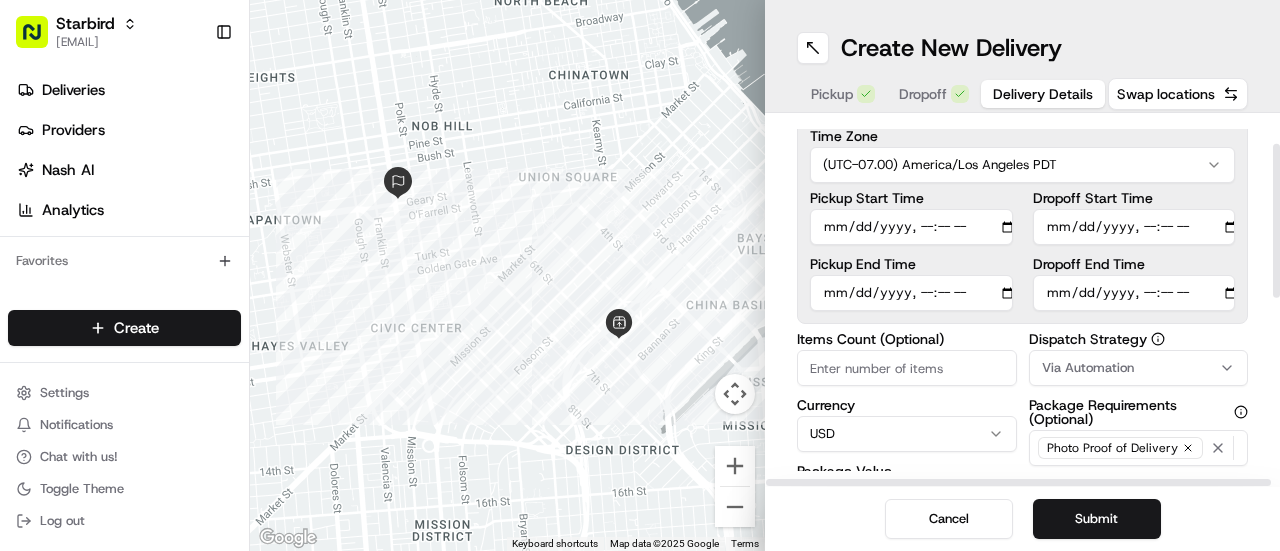 drag, startPoint x: 1279, startPoint y: 193, endPoint x: 1279, endPoint y: 235, distance: 42 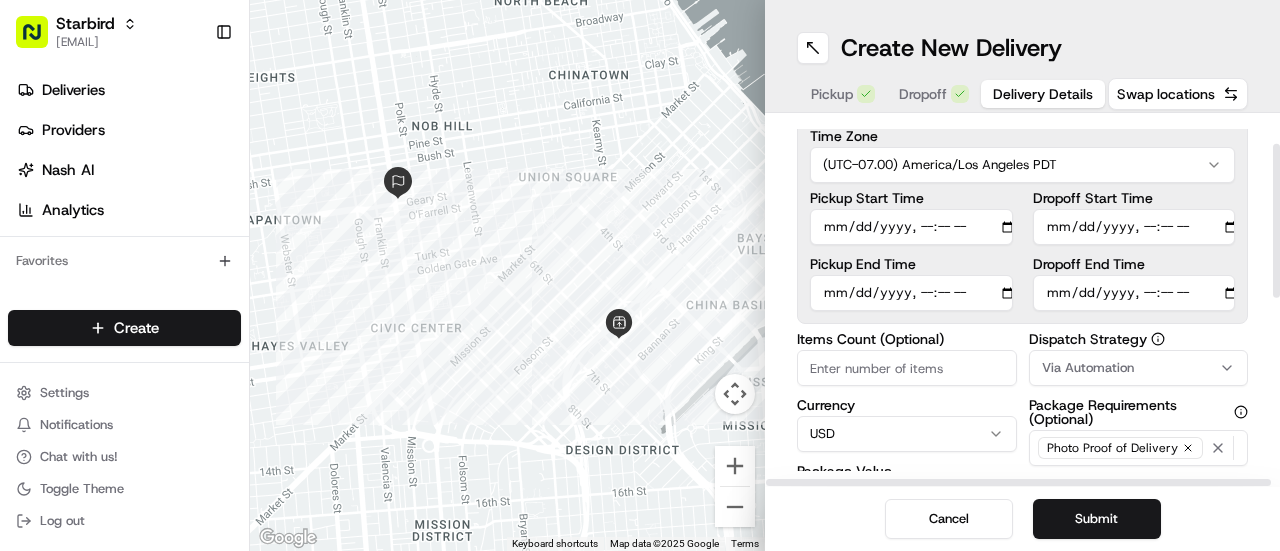 click at bounding box center [1276, 221] 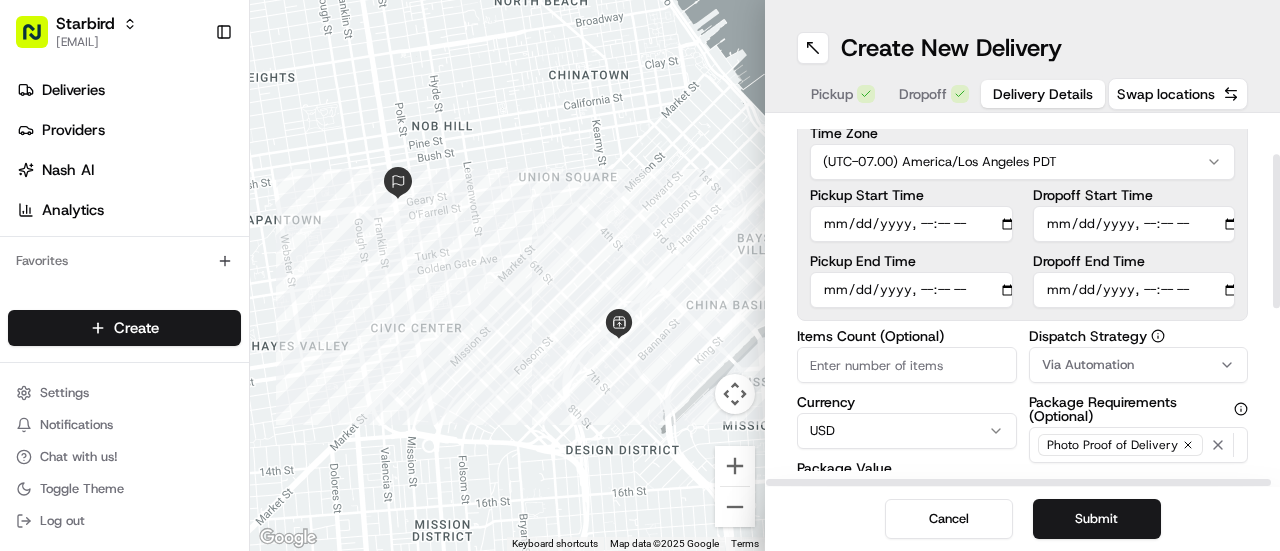 click on "Via Automation" at bounding box center [1139, 365] 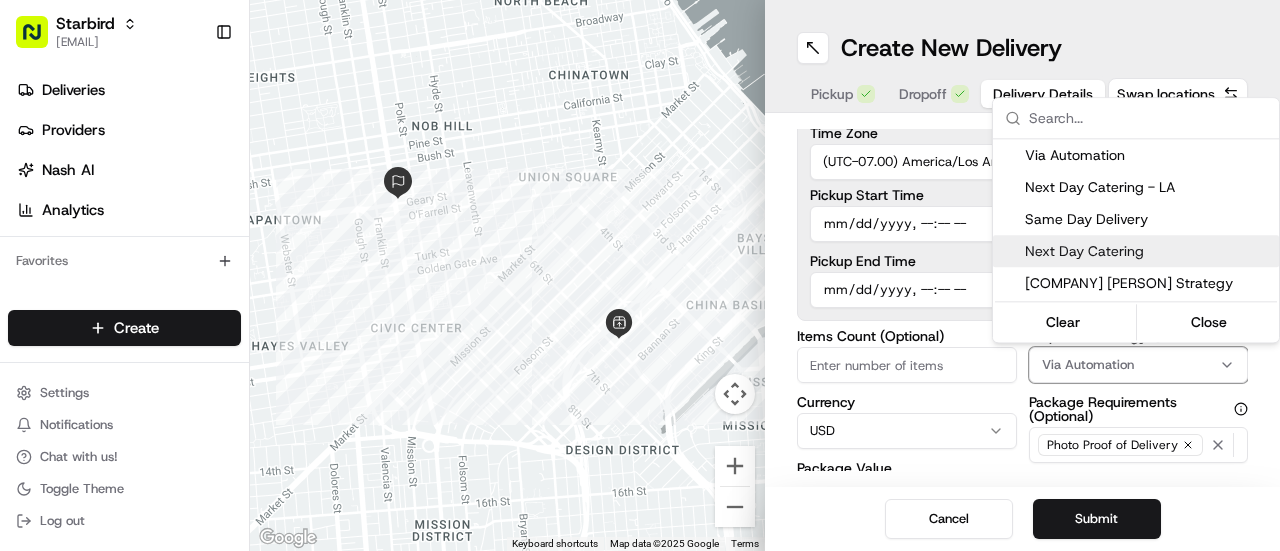click on "Next Day Catering" at bounding box center (1148, 251) 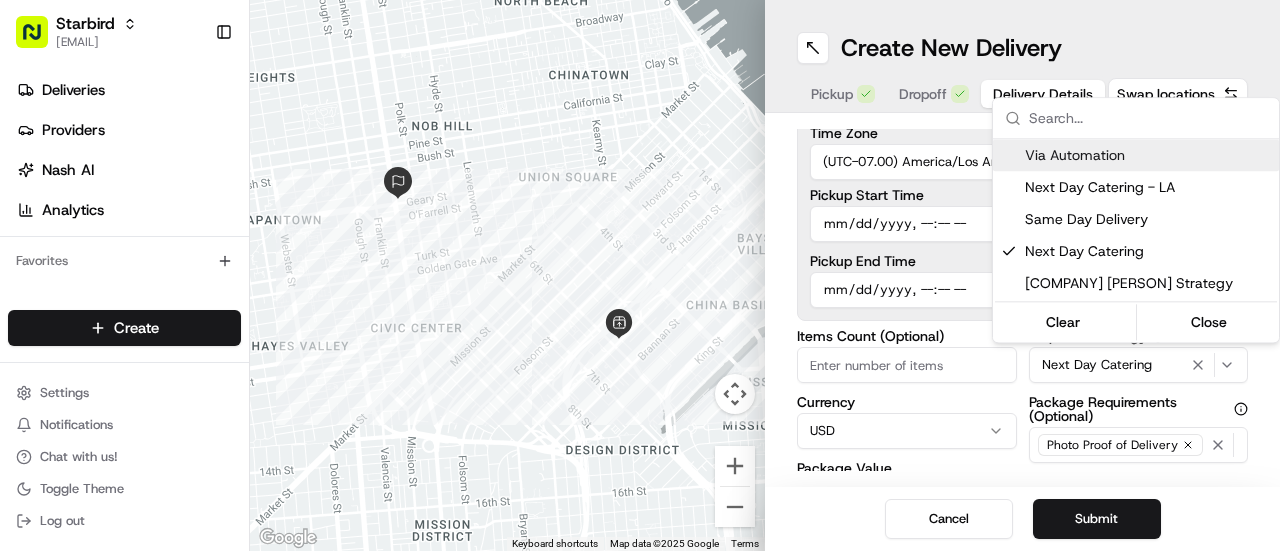 click on "Starbird [EMAIL] Toggle Sidebar Deliveries Providers Nash AI Analytics Favorites Main Menu Members & Organization Organization Users Roles Preferences Customization Tracking Orchestration Automations Dispatch Strategy Locations Pickup Locations Dropoff Locations Billing Billing Refund Requests Integrations Notification Triggers Webhooks API Keys Request Logs Create Settings Notifications Chat with us! Toggle Theme Log out To navigate the map with touch gestures double-tap and hold your finger on the map, then drag the map. ← Move left → Move right ↑ Move up ↓ Move down + Zoom in - Zoom out Home Jump left by 75% End Jump right by 75% Page Up Jump up by 75% Page Down Jump down by 75% Keyboard shortcuts Map Data Map data ©2025 Google Map data ©2025 Google 500 m Click to toggle between metric and imperial units Terms Report a map error Create New Delivery Pickup Dropoff Delivery Details Swap locations Delivery Details now scheduled Time Zone Pickup Start Time USD" at bounding box center (640, 275) 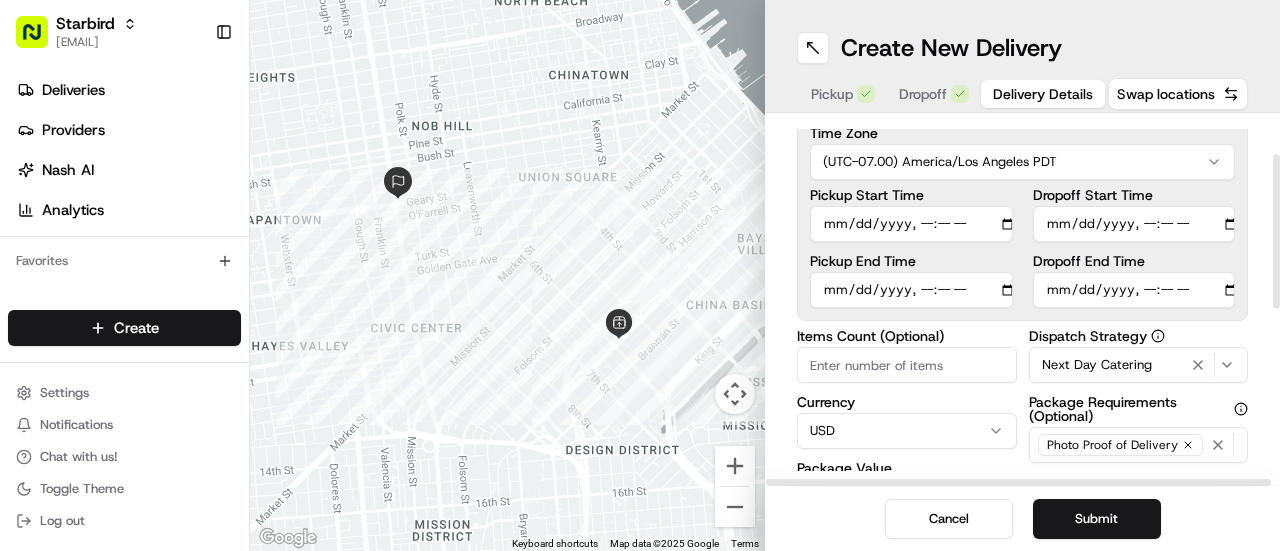 click on "Items Count (Optional)" at bounding box center (907, 365) 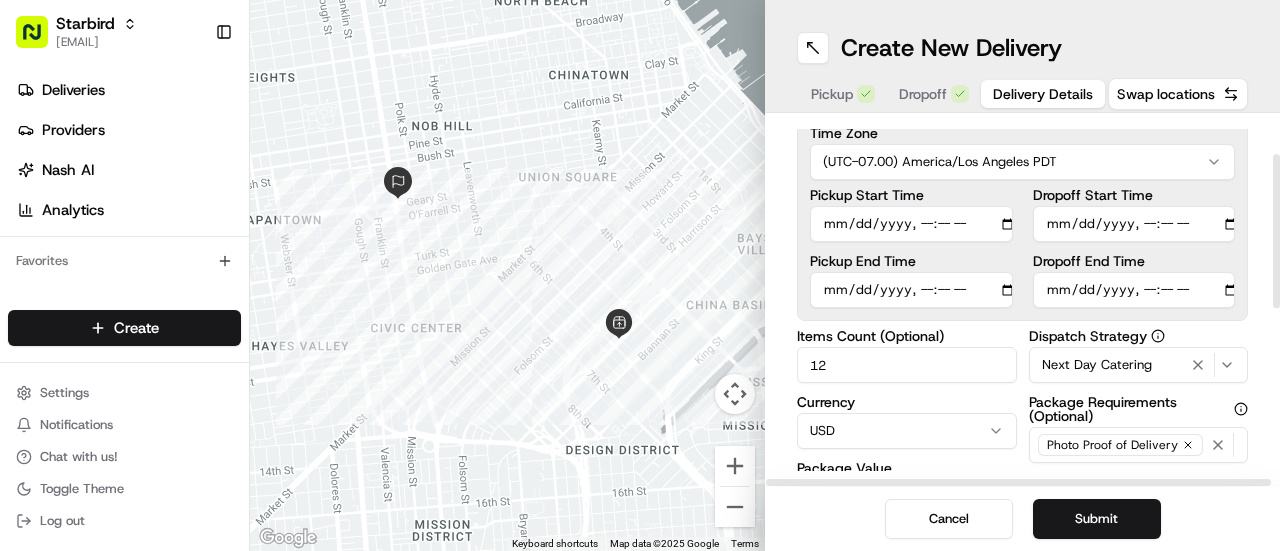 type on "12" 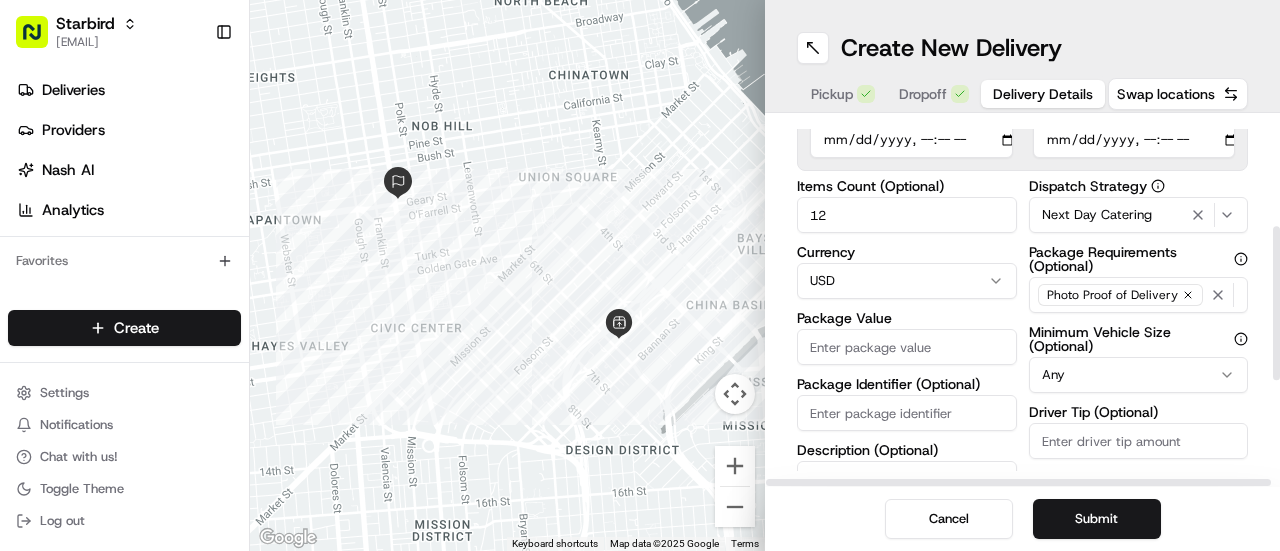 scroll, scrollTop: 260, scrollLeft: 0, axis: vertical 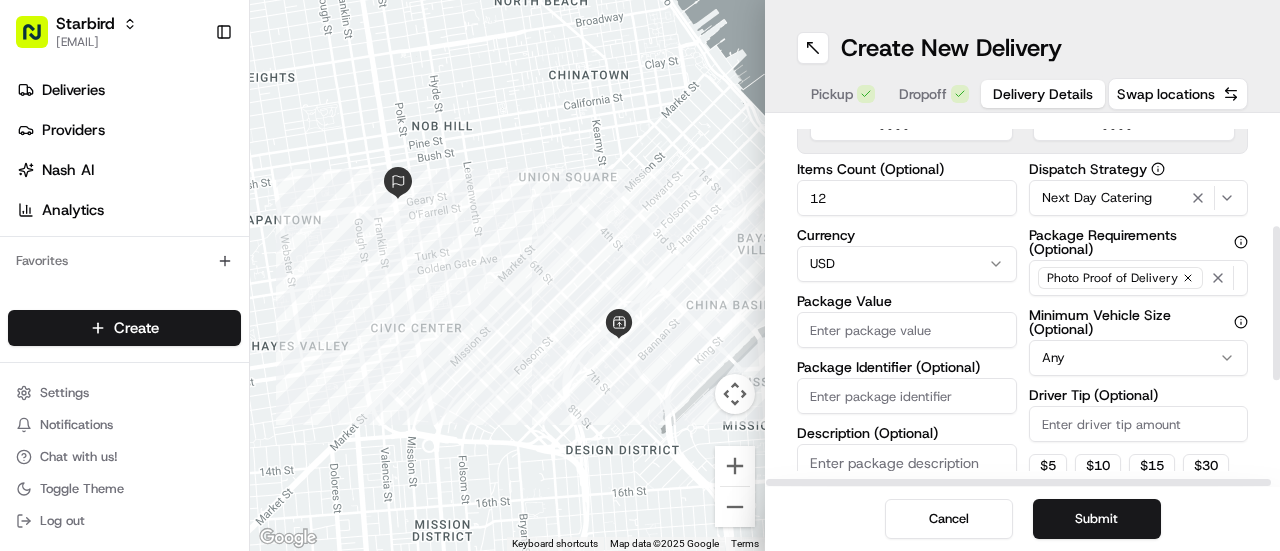 drag, startPoint x: 1279, startPoint y: 245, endPoint x: 1276, endPoint y: 320, distance: 75.059975 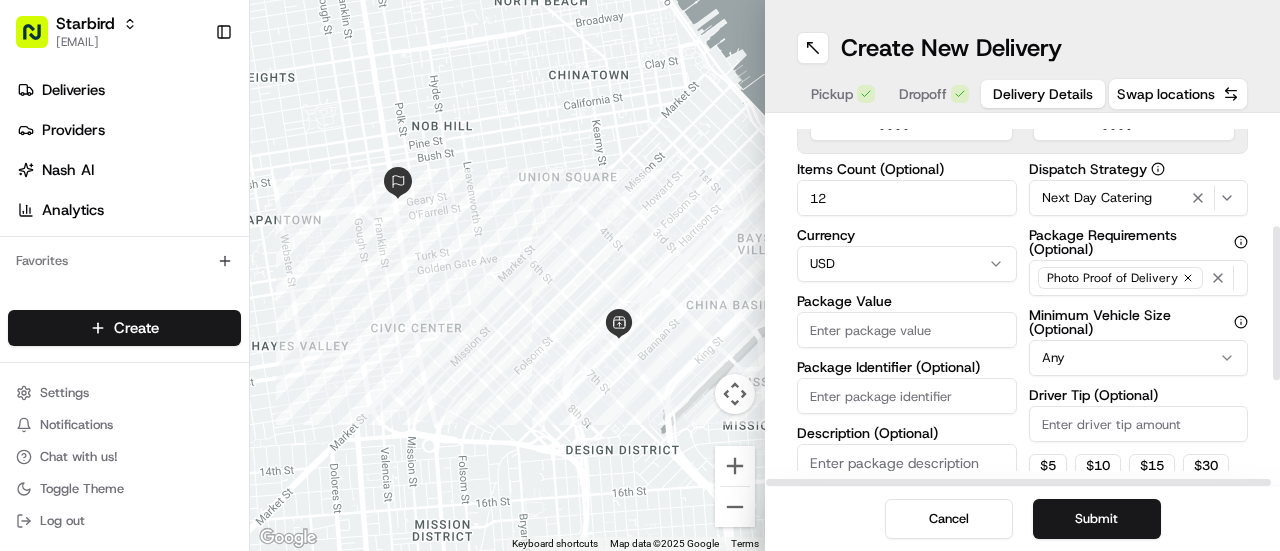 click at bounding box center (1276, 303) 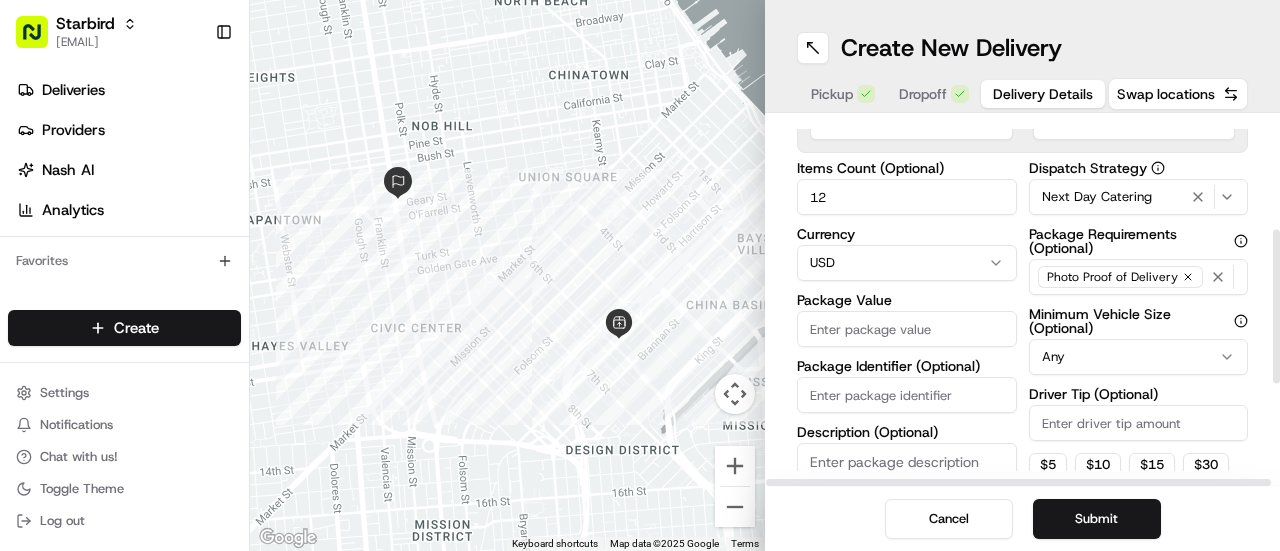 click on "Package Value" at bounding box center [907, 329] 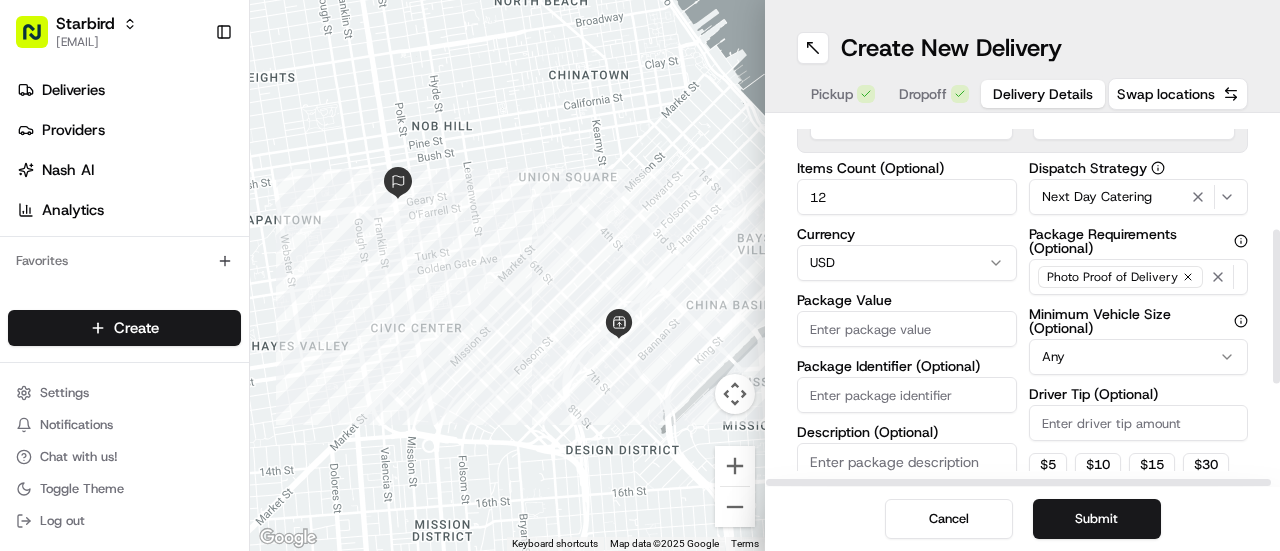 type on "[PRICE]" 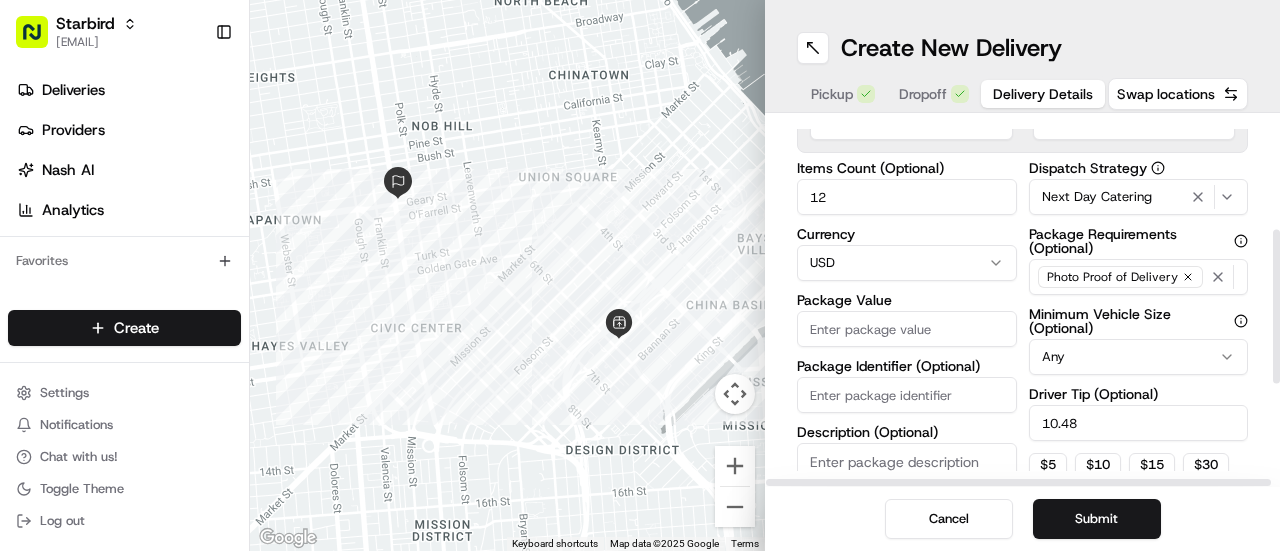 type on "10.48" 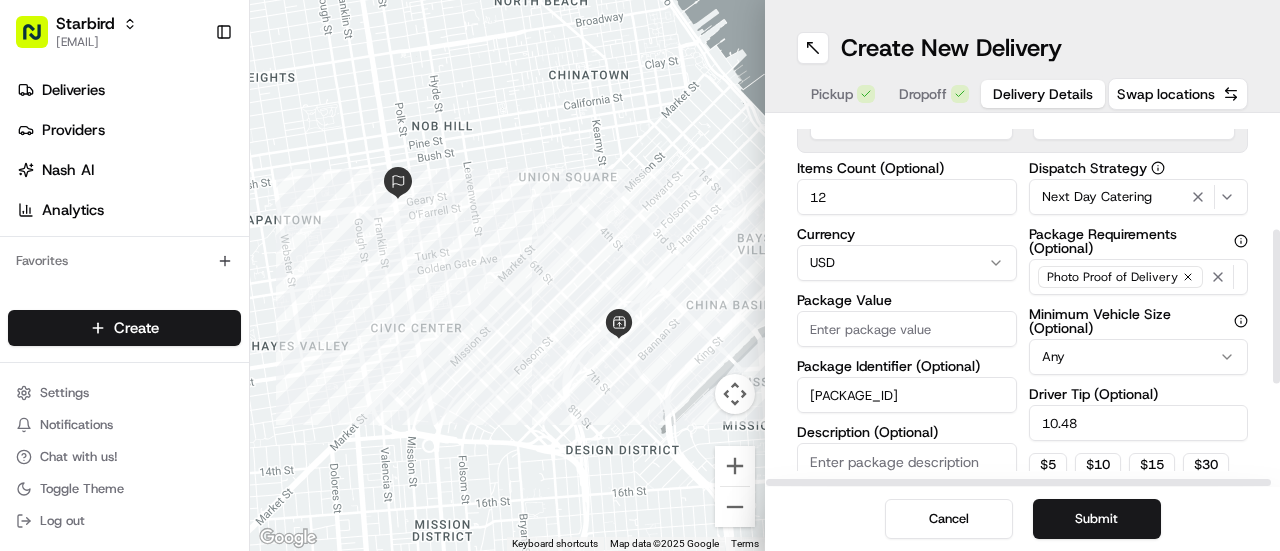type on "[PACKAGE_ID]" 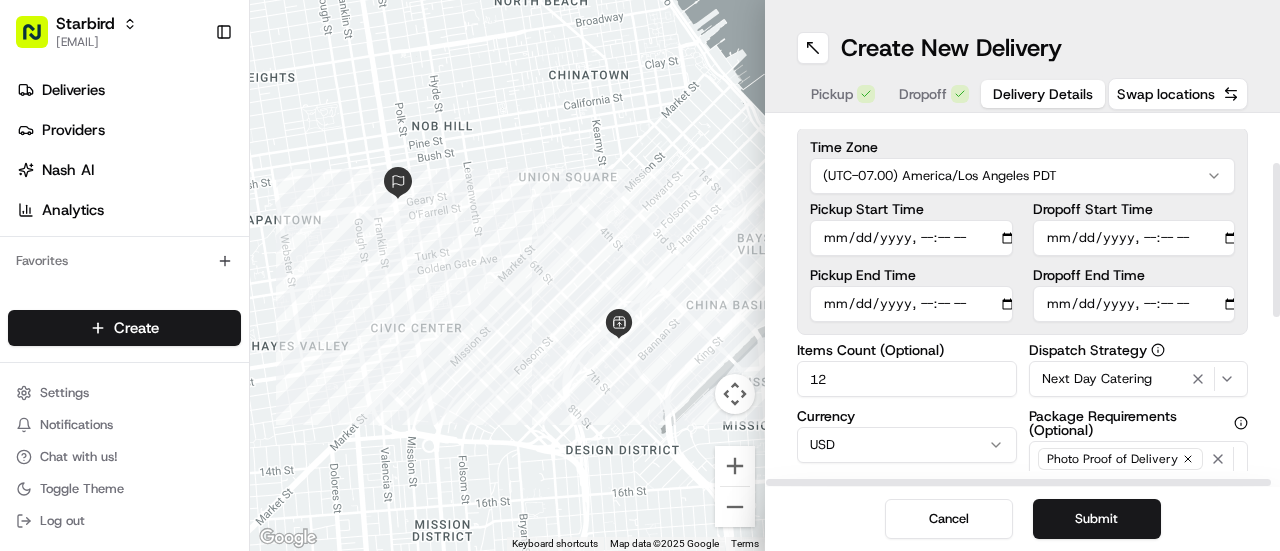 scroll, scrollTop: 59, scrollLeft: 0, axis: vertical 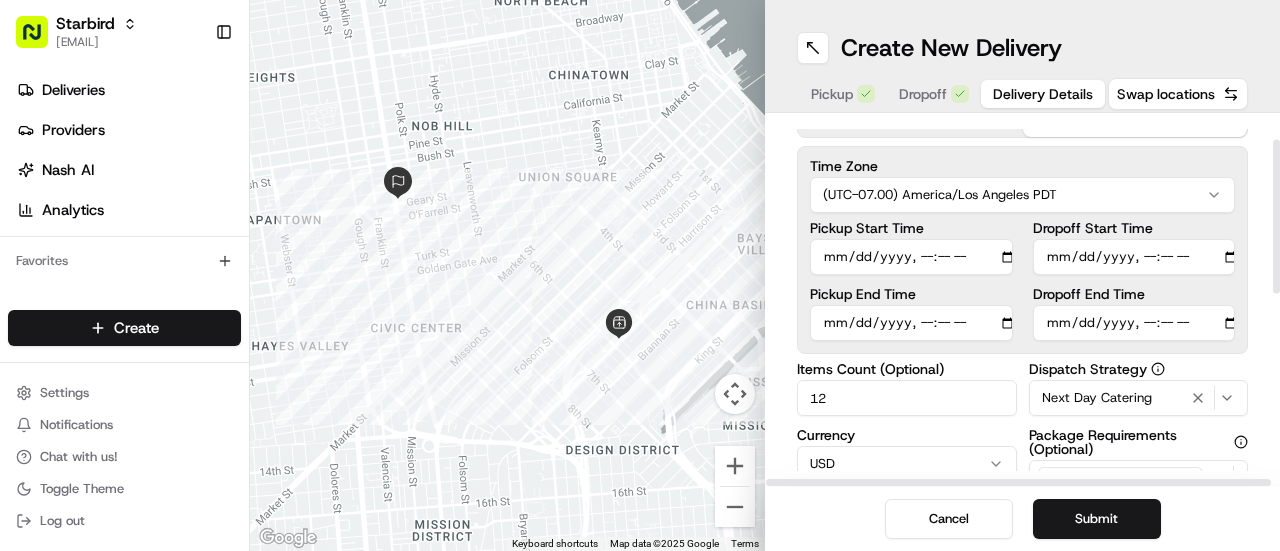 drag, startPoint x: 1279, startPoint y: 312, endPoint x: 1279, endPoint y: 222, distance: 90 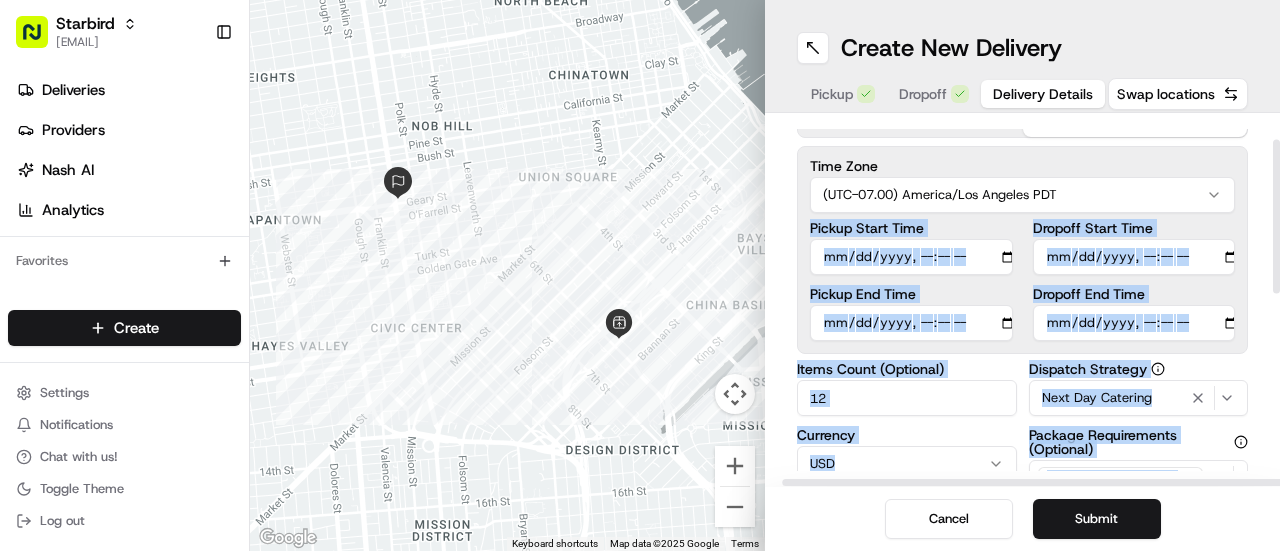 scroll, scrollTop: 59, scrollLeft: 15, axis: both 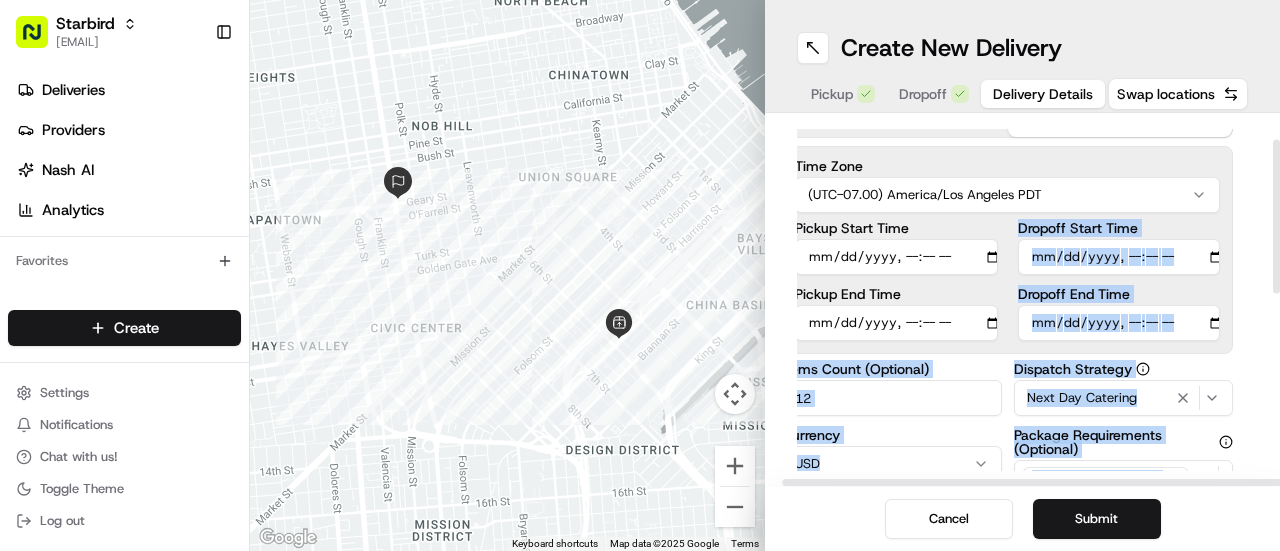 drag, startPoint x: 1260, startPoint y: 164, endPoint x: 1216, endPoint y: 253, distance: 99.282425 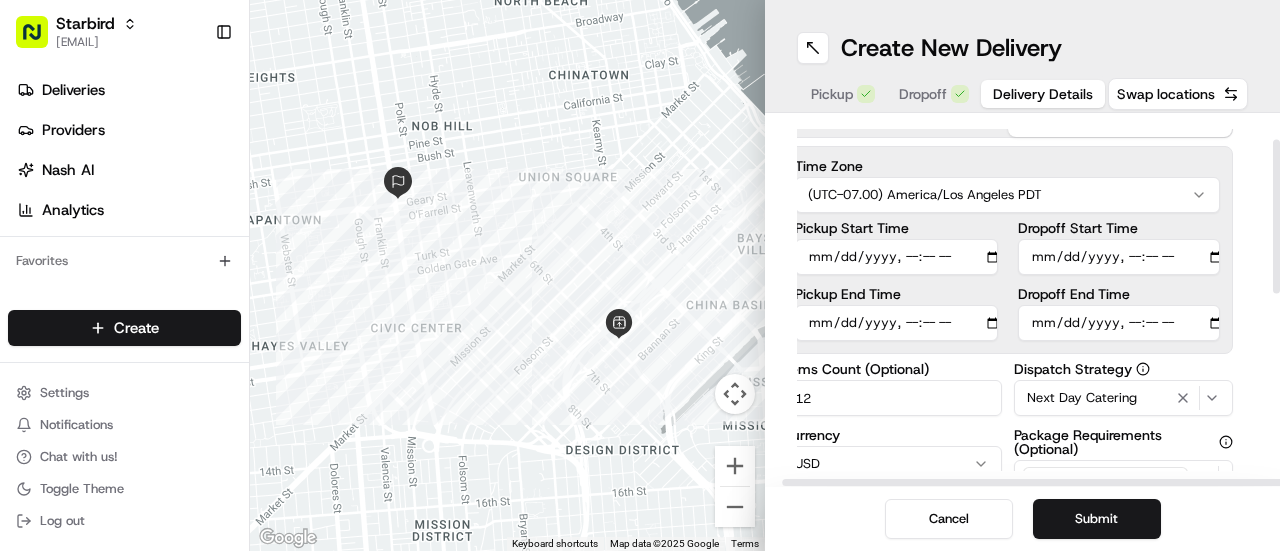 click on "Delivery Details now scheduled Time Zone (UTC-07.00) America/Los_Angeles PDT Pickup Start Time Pickup End Time Dropoff Start Time Dropoff End Time Items Count (Optional) 12 Currency USD Package Value 173.64 Package Identifier (Optional) 258618 Description (Optional) Dispatch Strategy Next Day Catering Package Requirements (Optional) Photo Proof of Delivery Minimum Vehicle Size (Optional) Any Driver Tip (Optional) 10.48 $ 5 $ 10 $ 15 $ 30 $ 50 Package Items ( 0 ) Total Package Dimensions (Optional) Advanced (Optional)" at bounding box center (1022, 300) 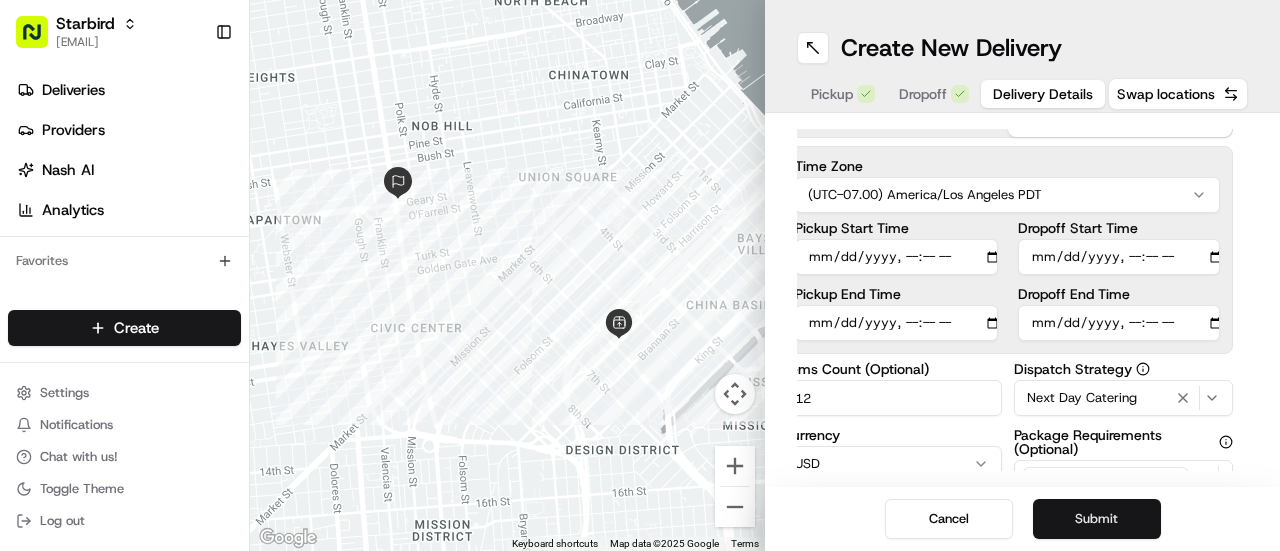click on "Submit" at bounding box center [1097, 519] 